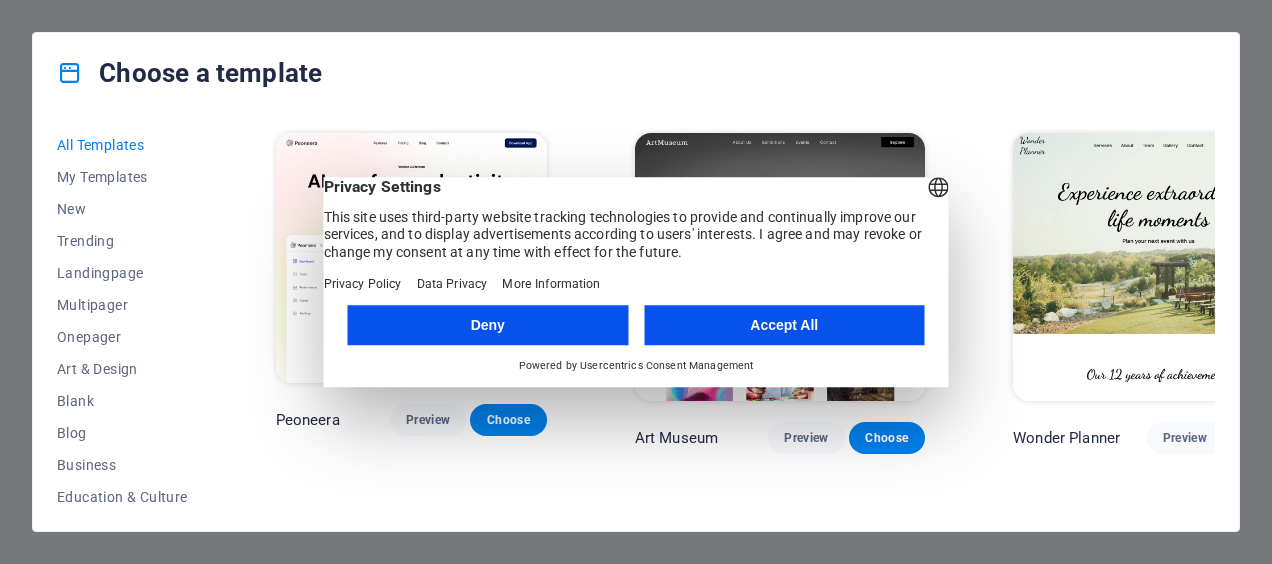 scroll, scrollTop: 0, scrollLeft: 0, axis: both 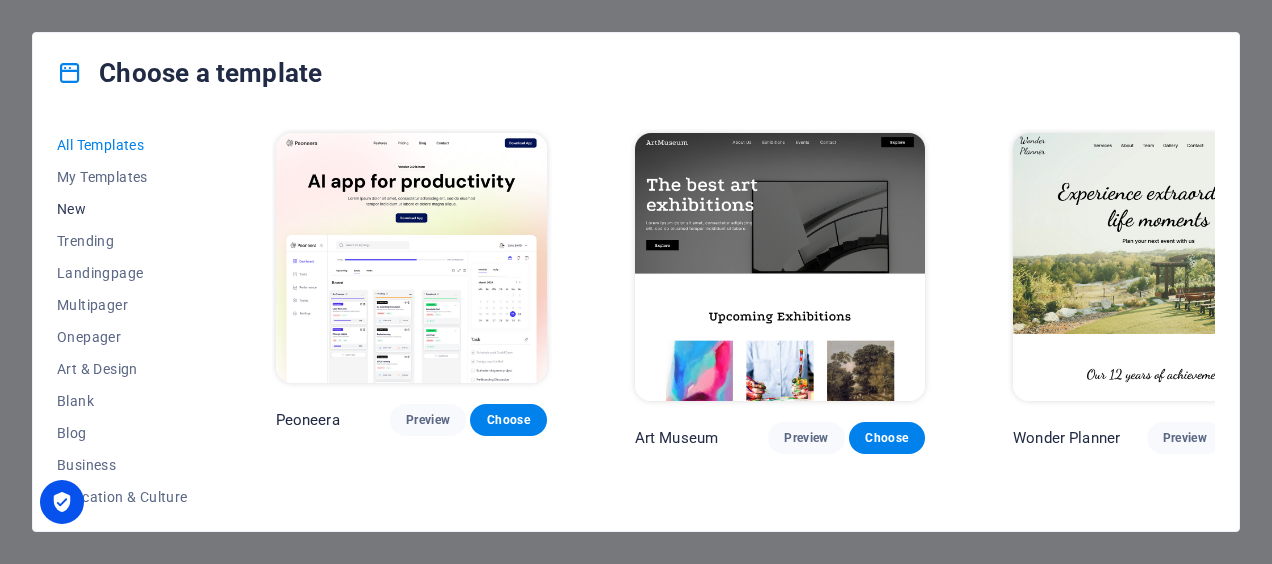 click on "New" at bounding box center (122, 209) 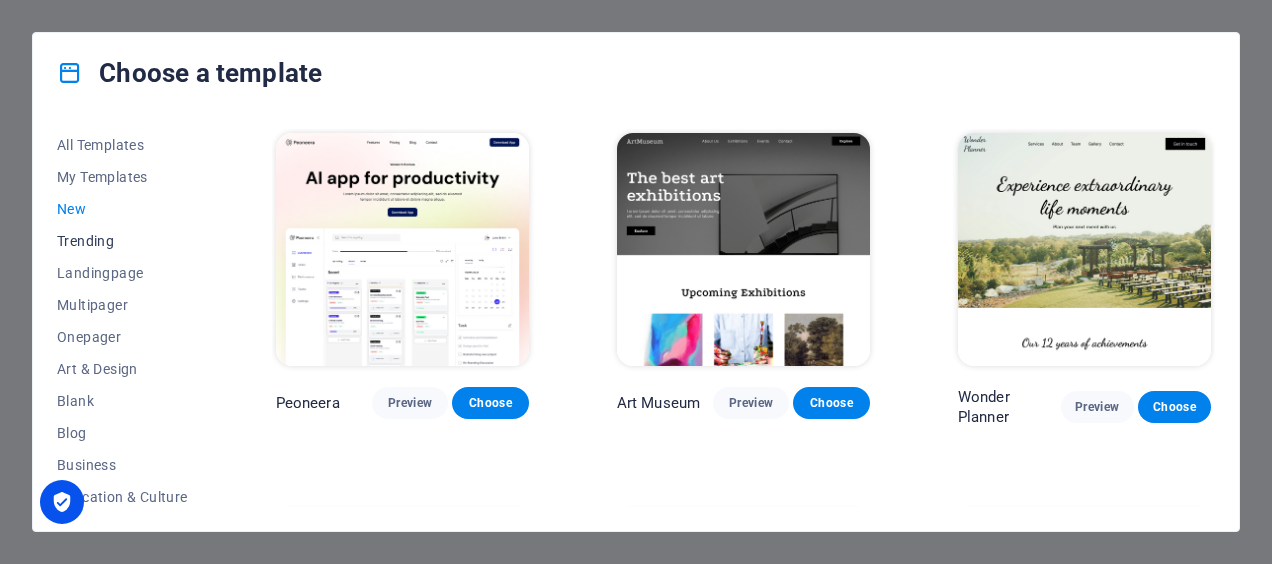 click on "Trending" at bounding box center (122, 241) 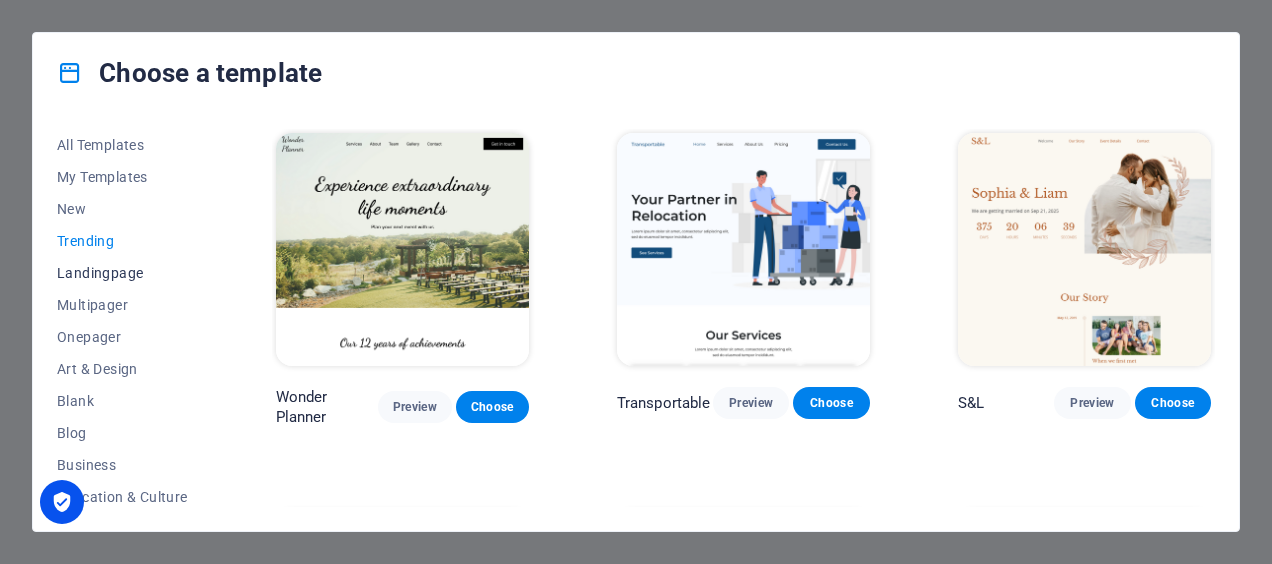 click on "Landingpage" at bounding box center [122, 273] 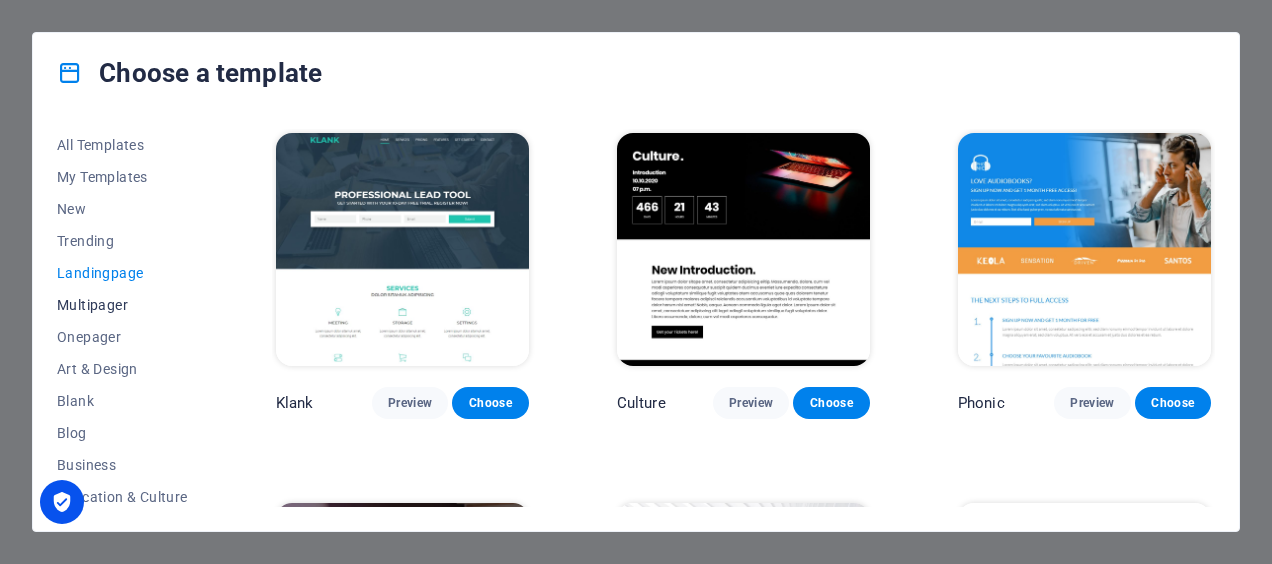 click on "Multipager" at bounding box center [122, 305] 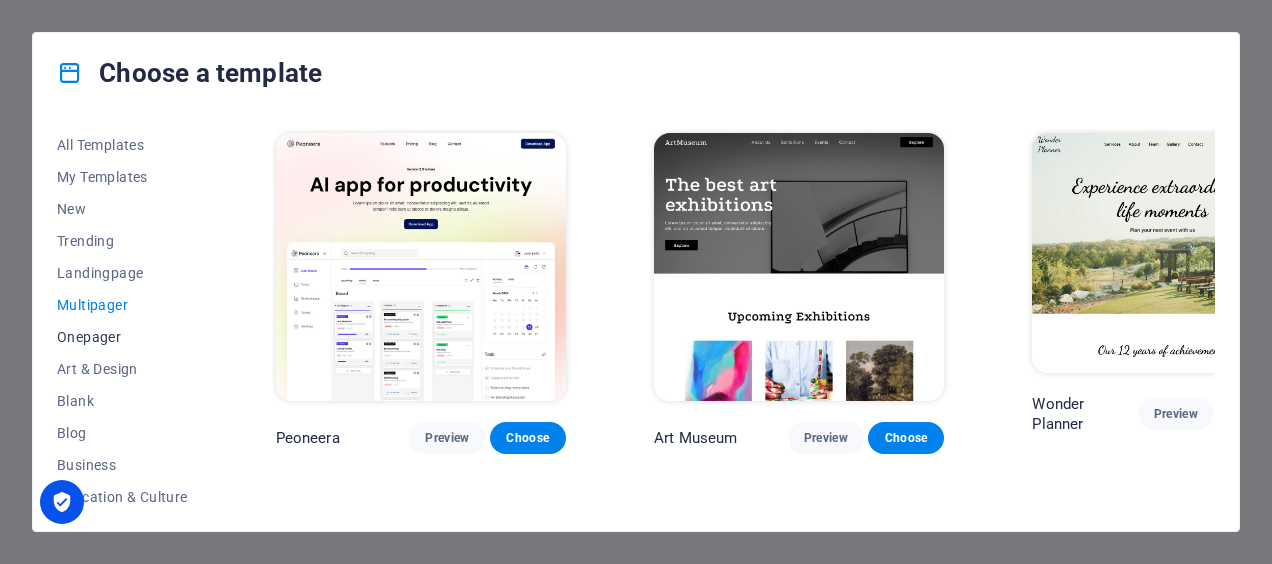 click on "Onepager" at bounding box center (122, 337) 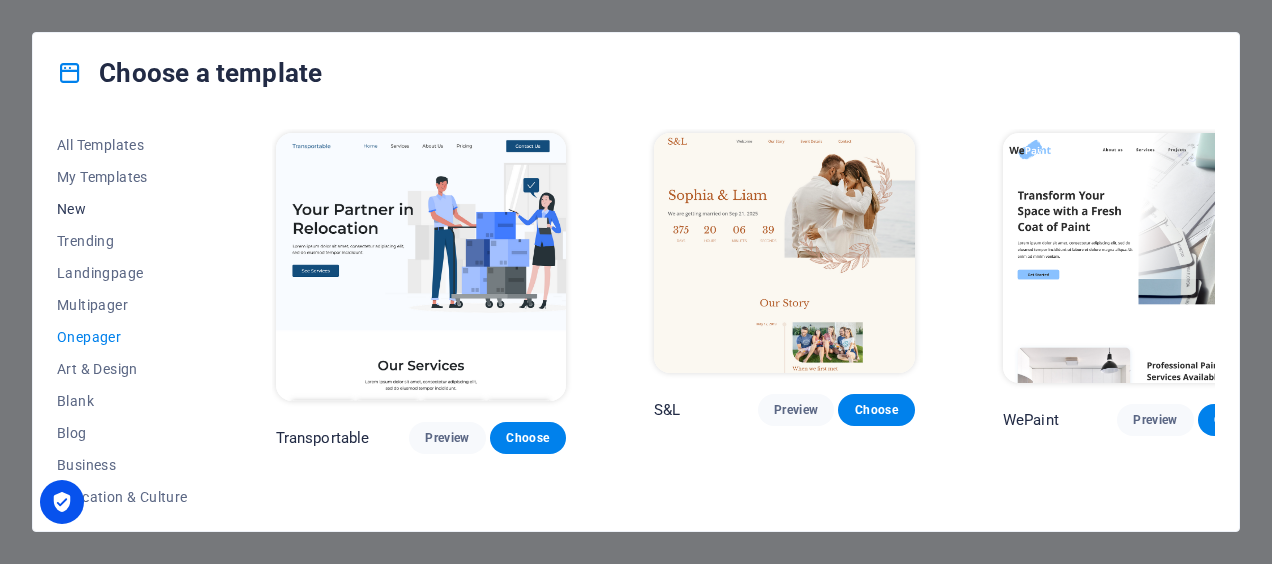 click on "New" at bounding box center [122, 209] 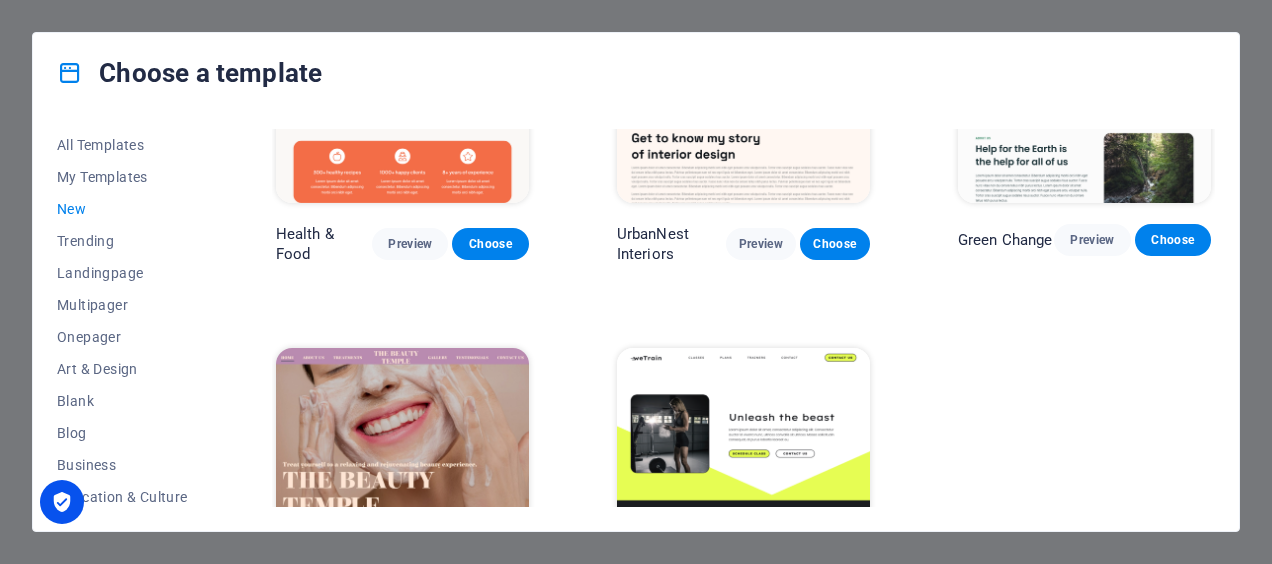 scroll, scrollTop: 1780, scrollLeft: 0, axis: vertical 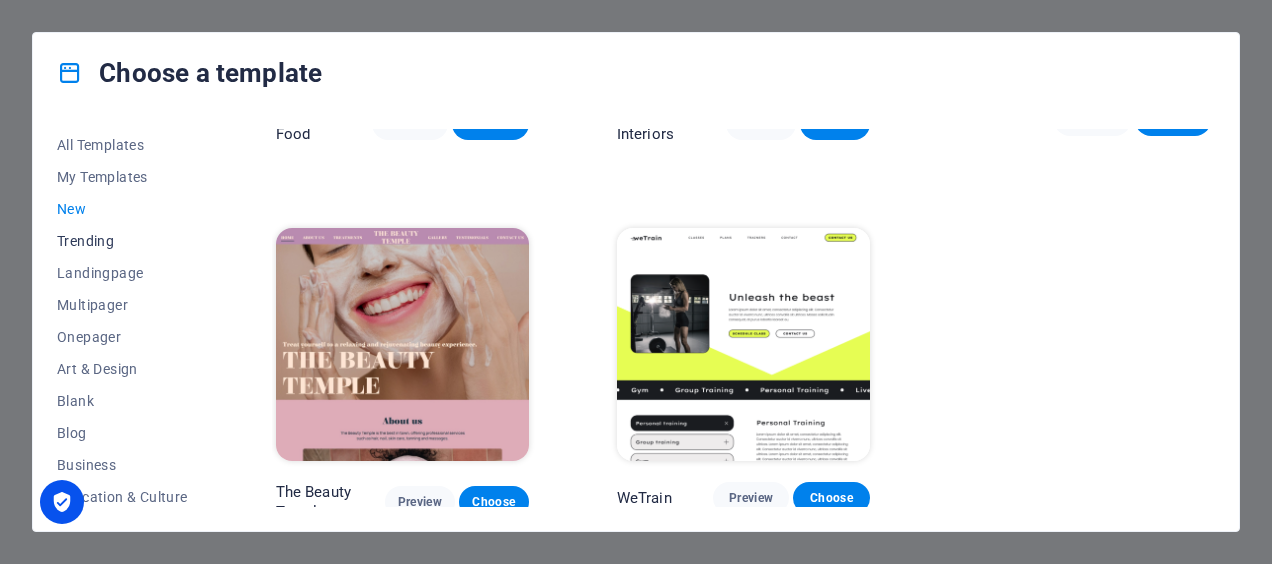 click on "Trending" at bounding box center (122, 241) 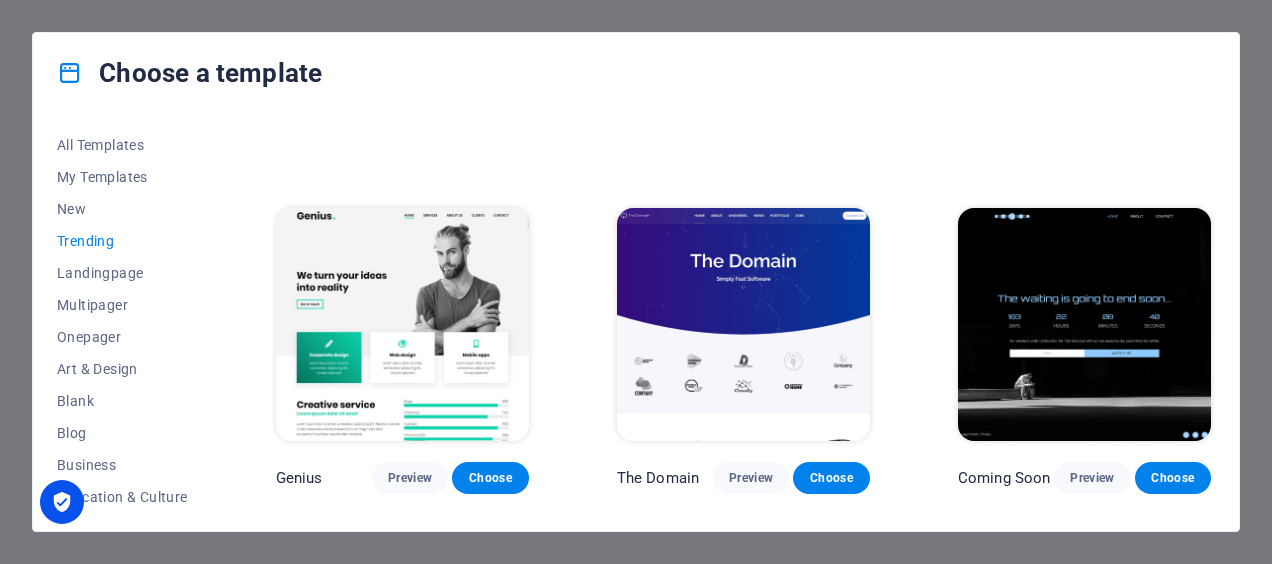 scroll, scrollTop: 1436, scrollLeft: 0, axis: vertical 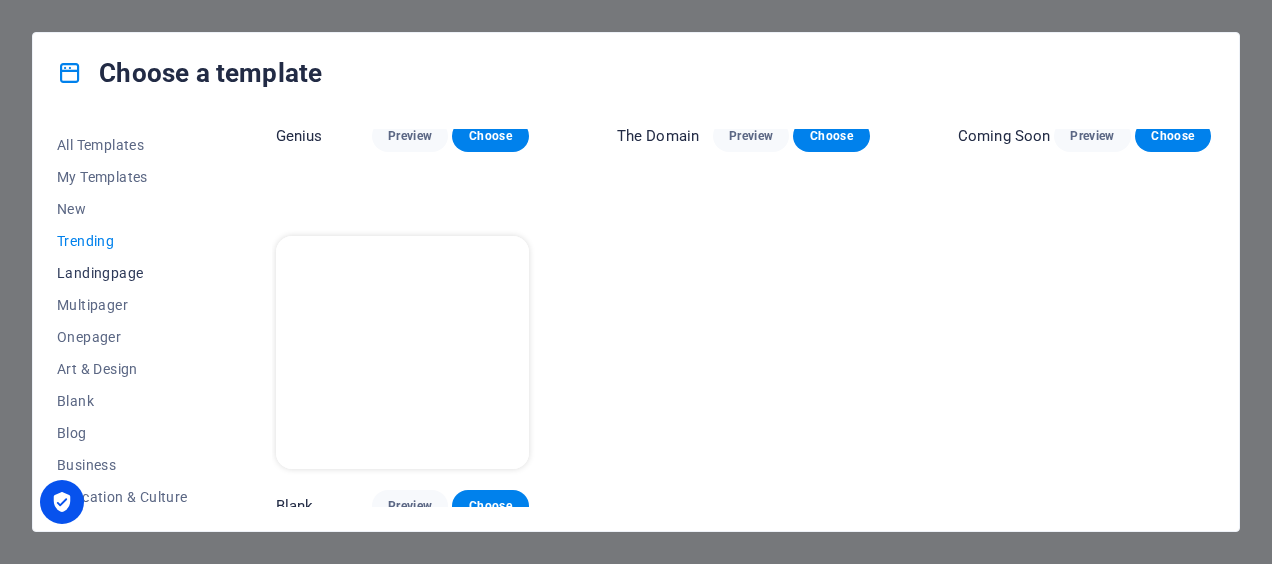 click on "Landingpage" at bounding box center [122, 273] 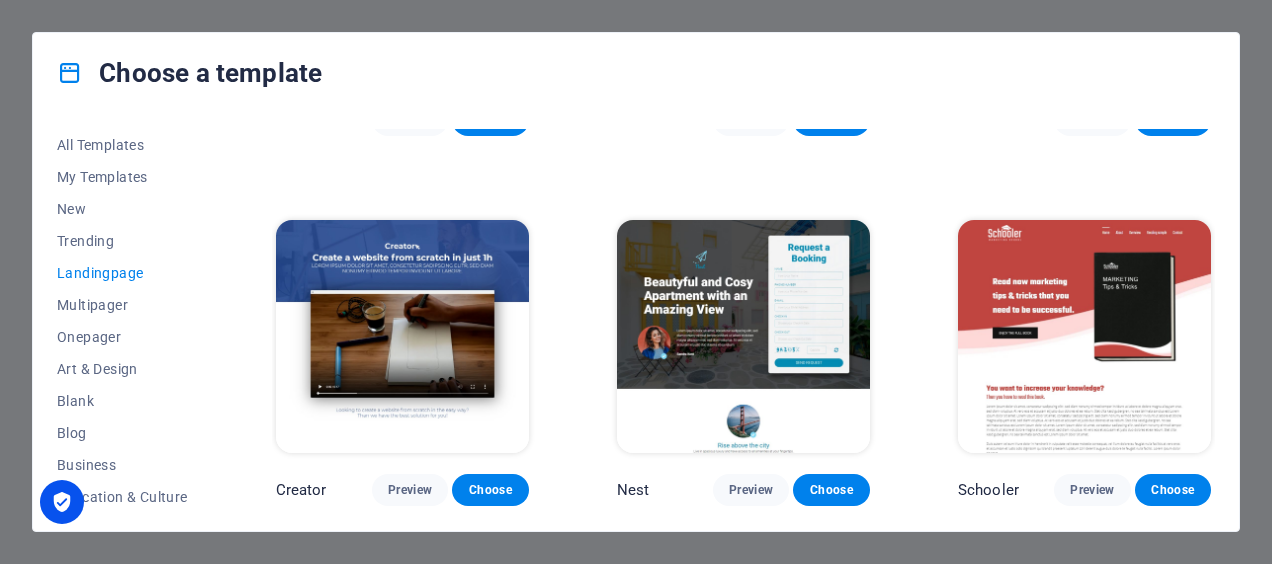 scroll, scrollTop: 2868, scrollLeft: 0, axis: vertical 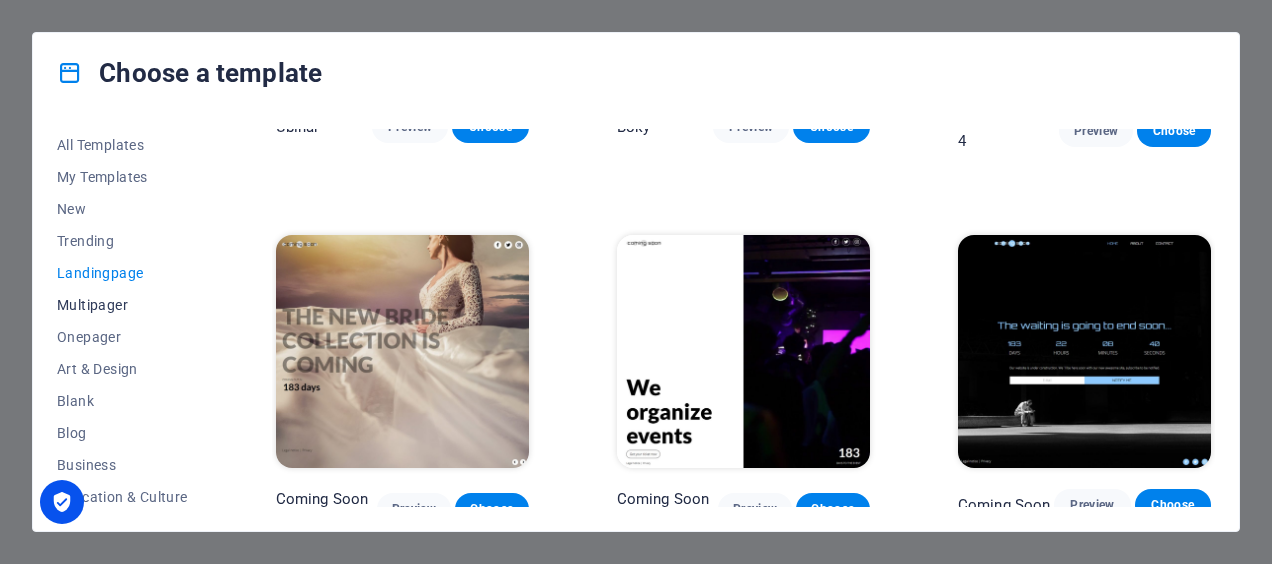 click on "Multipager" at bounding box center [122, 305] 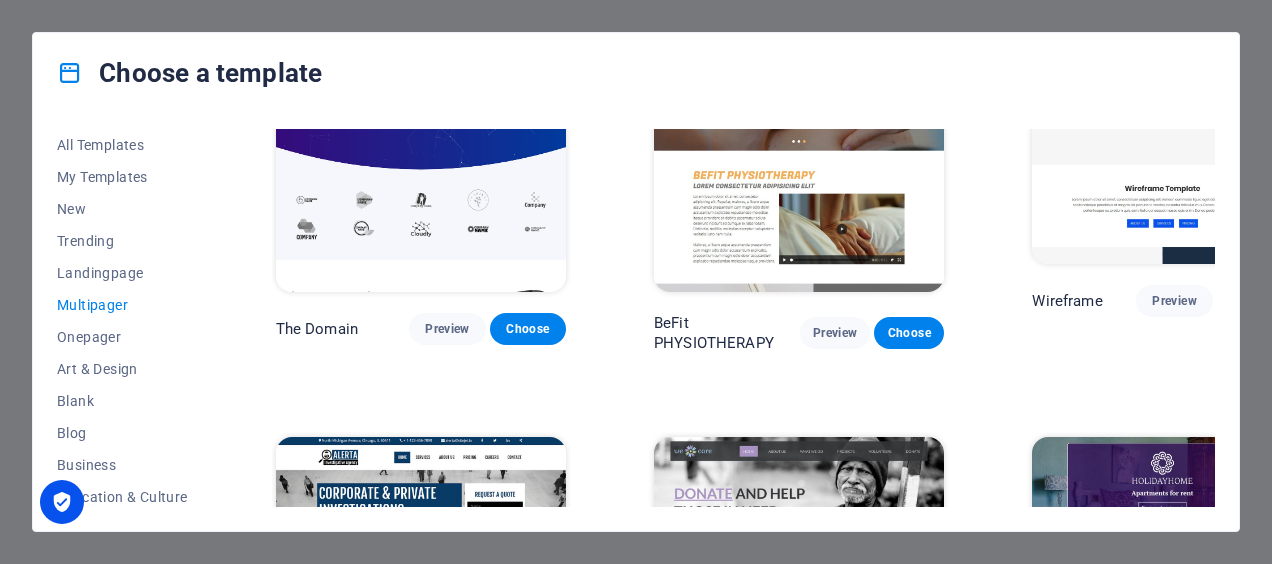 scroll, scrollTop: 5268, scrollLeft: 0, axis: vertical 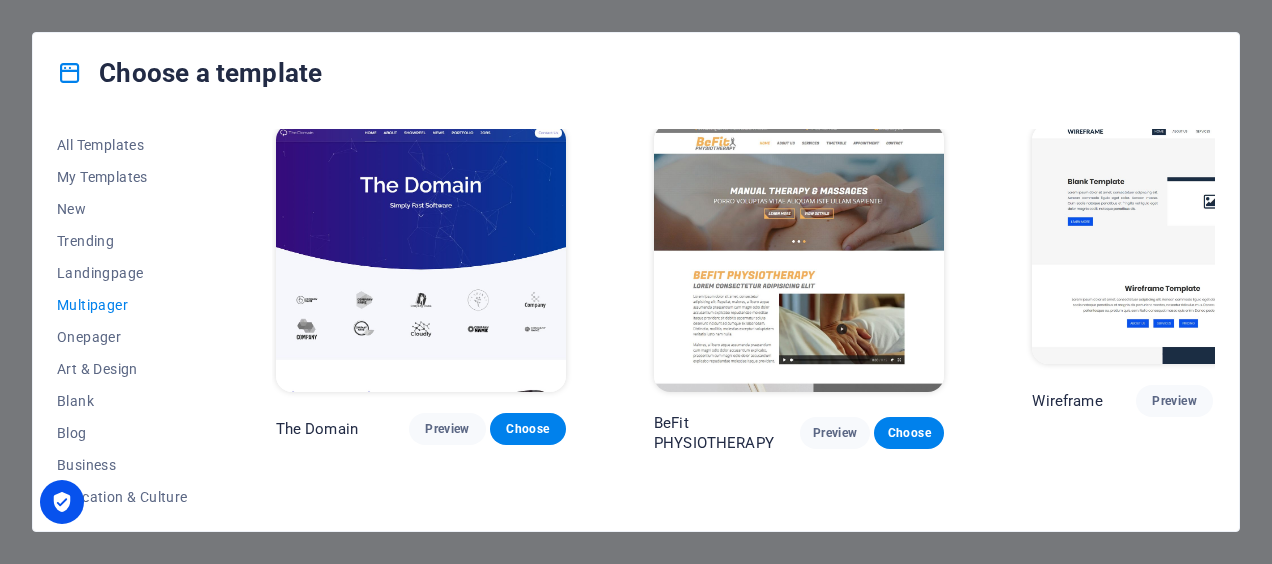 click on "Preview" at bounding box center [447, 841] 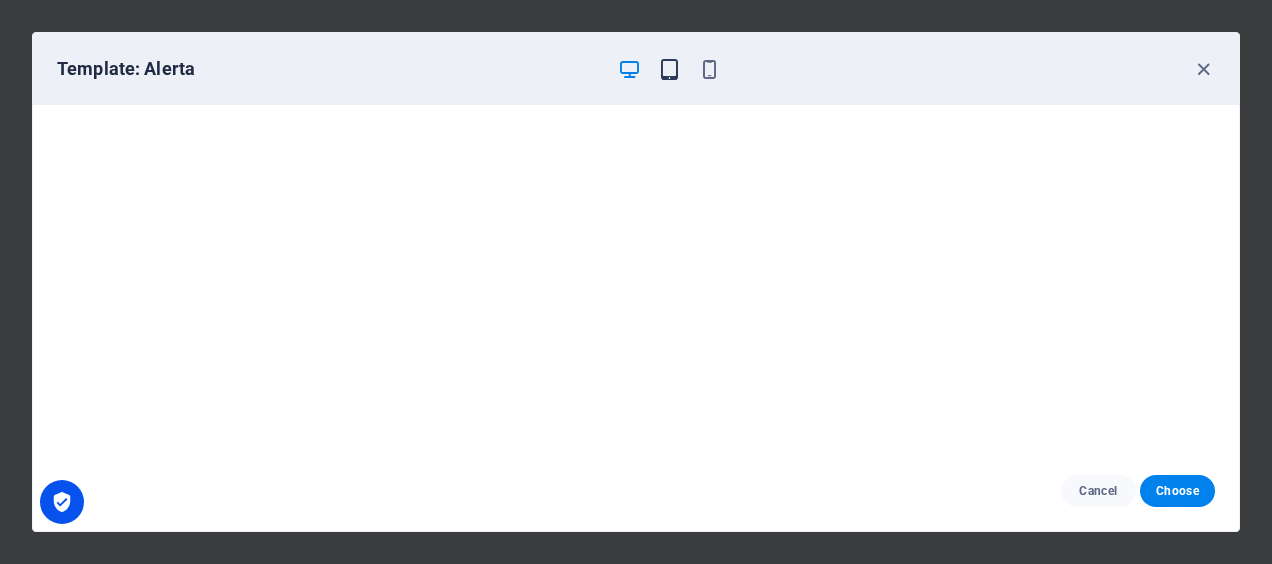 click at bounding box center [669, 69] 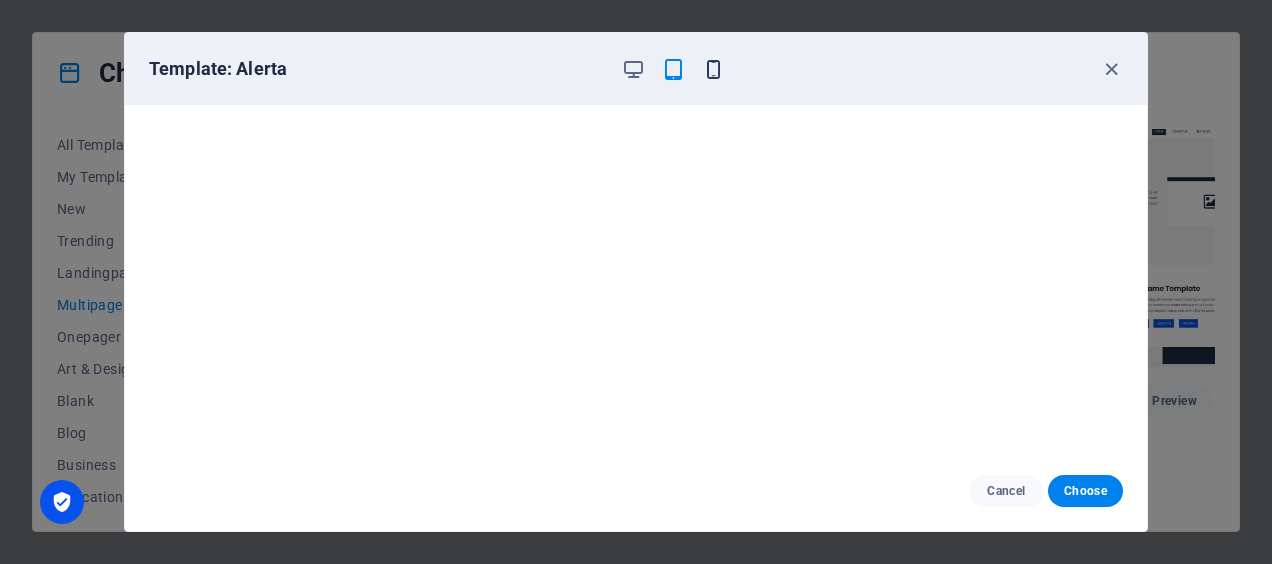 click at bounding box center (713, 69) 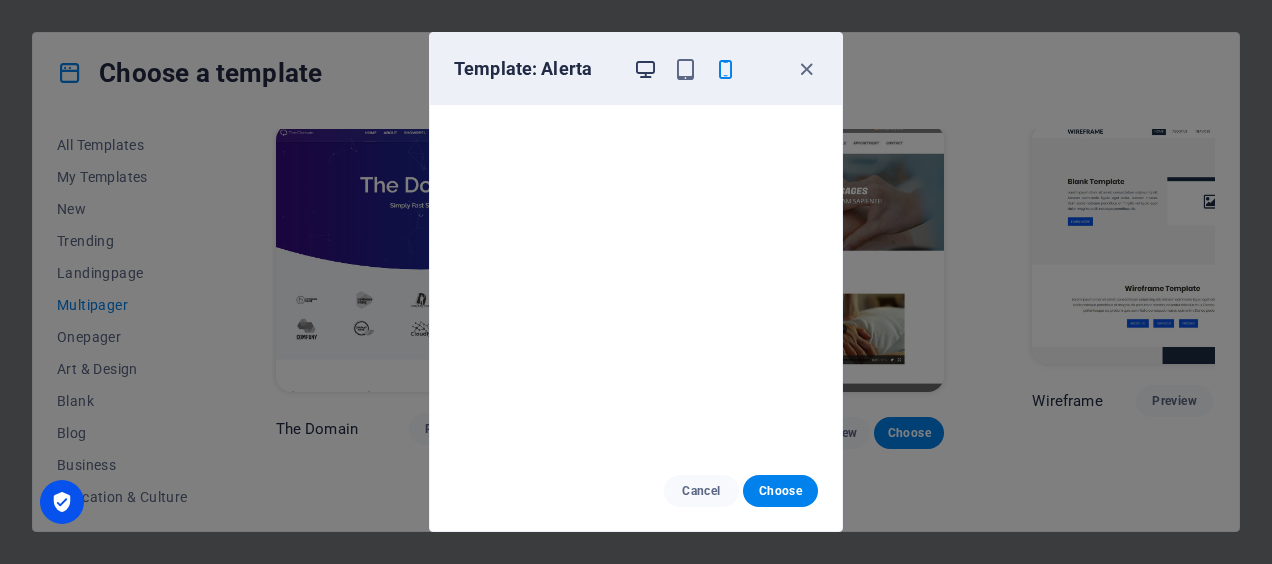 click at bounding box center [645, 69] 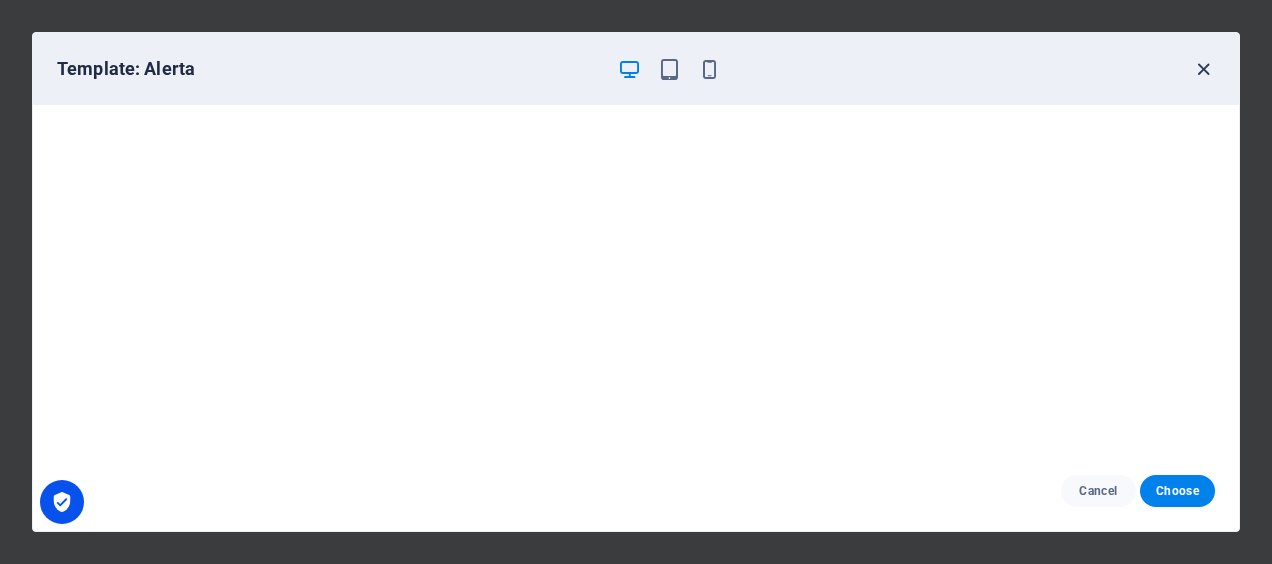 click at bounding box center [1203, 69] 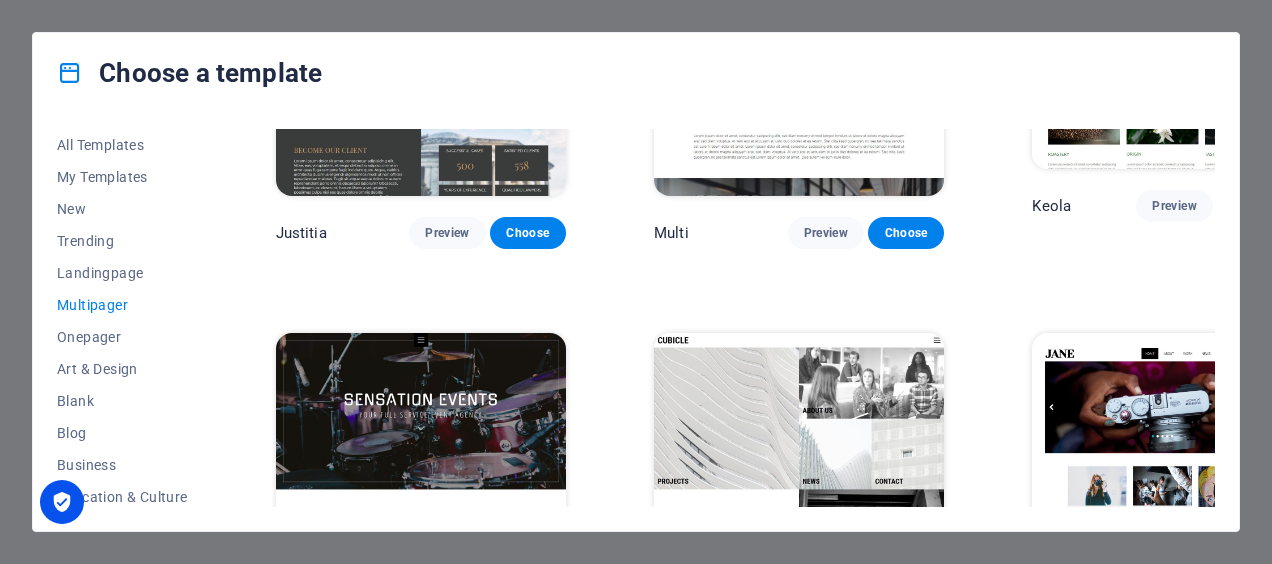 scroll, scrollTop: 7910, scrollLeft: 0, axis: vertical 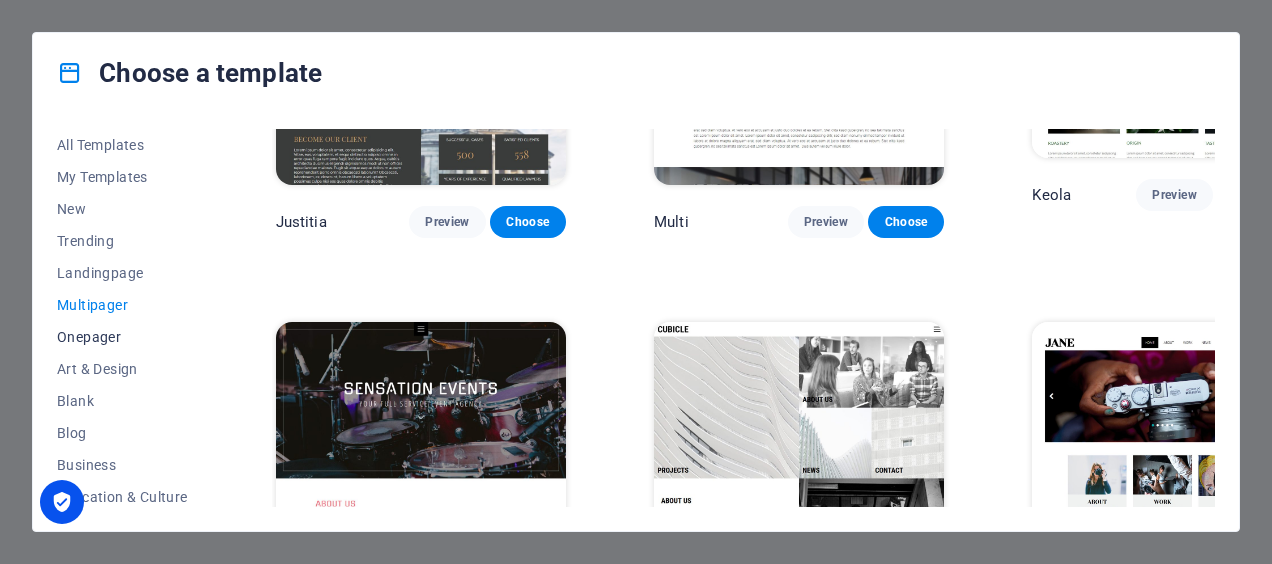 click on "Onepager" at bounding box center [122, 337] 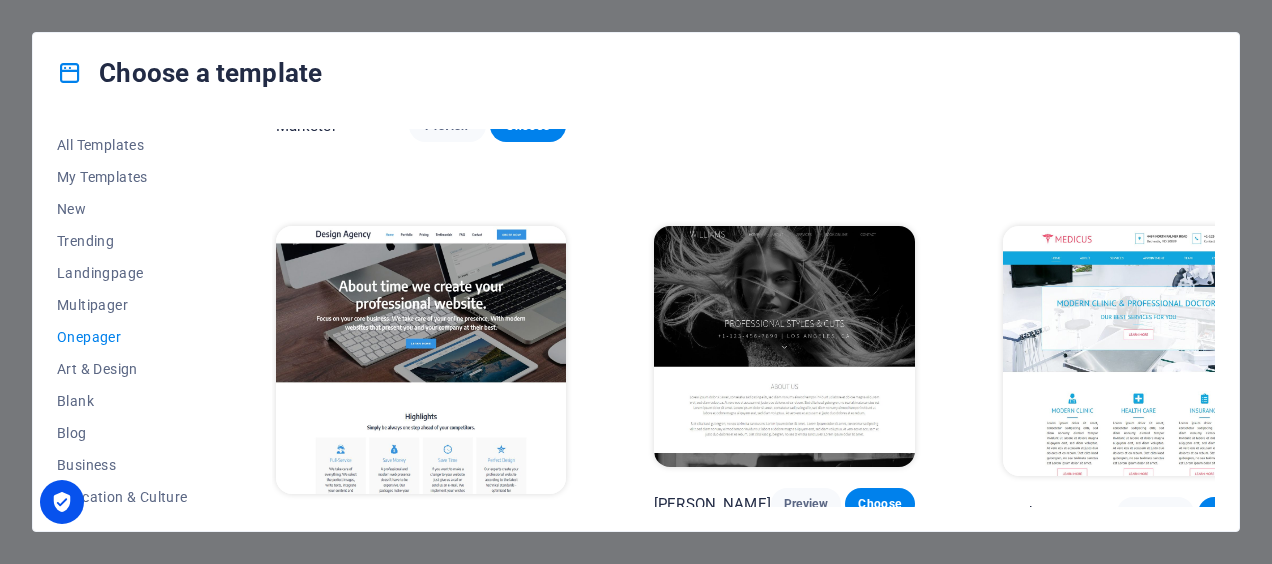 scroll, scrollTop: 8425, scrollLeft: 0, axis: vertical 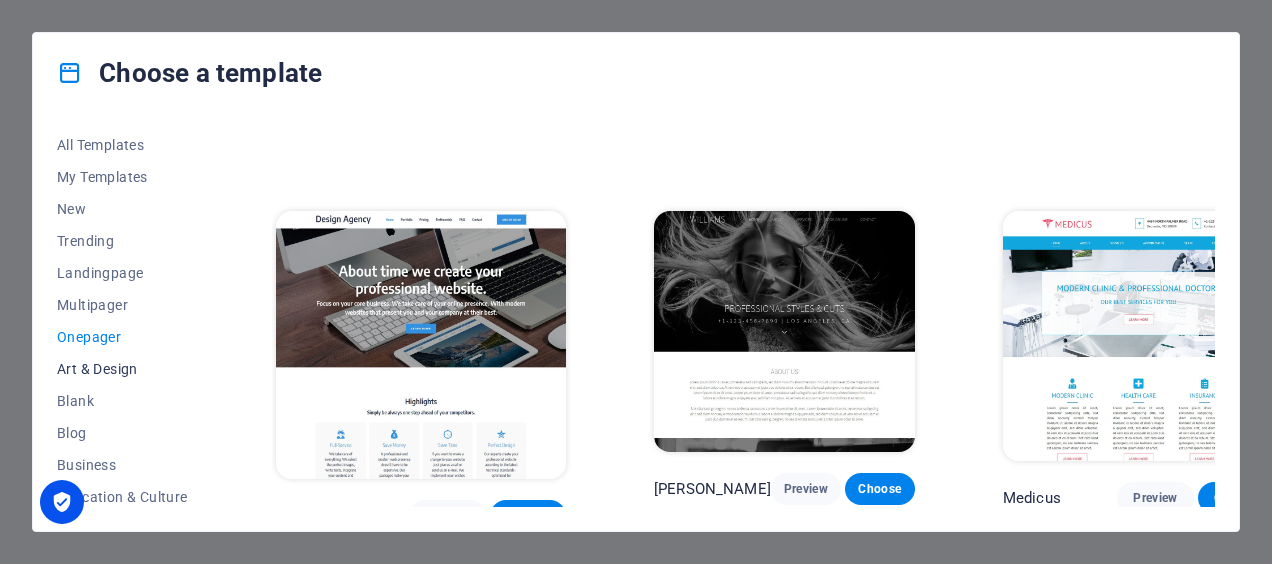 click on "Art & Design" at bounding box center (122, 369) 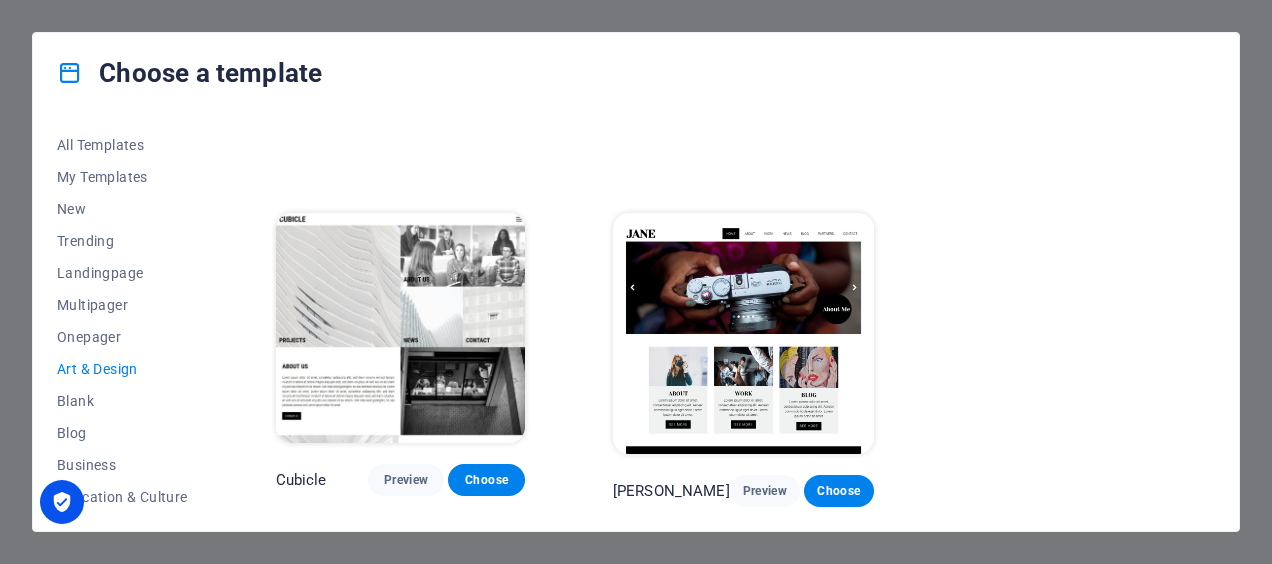 scroll, scrollTop: 1396, scrollLeft: 0, axis: vertical 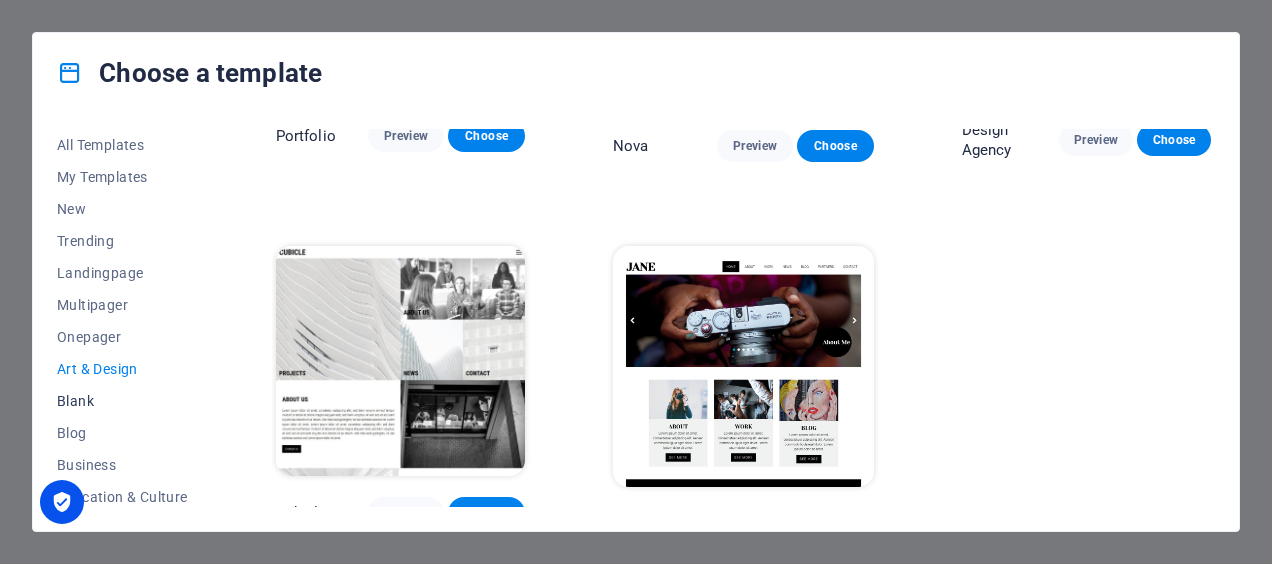 click on "Blank" at bounding box center (122, 401) 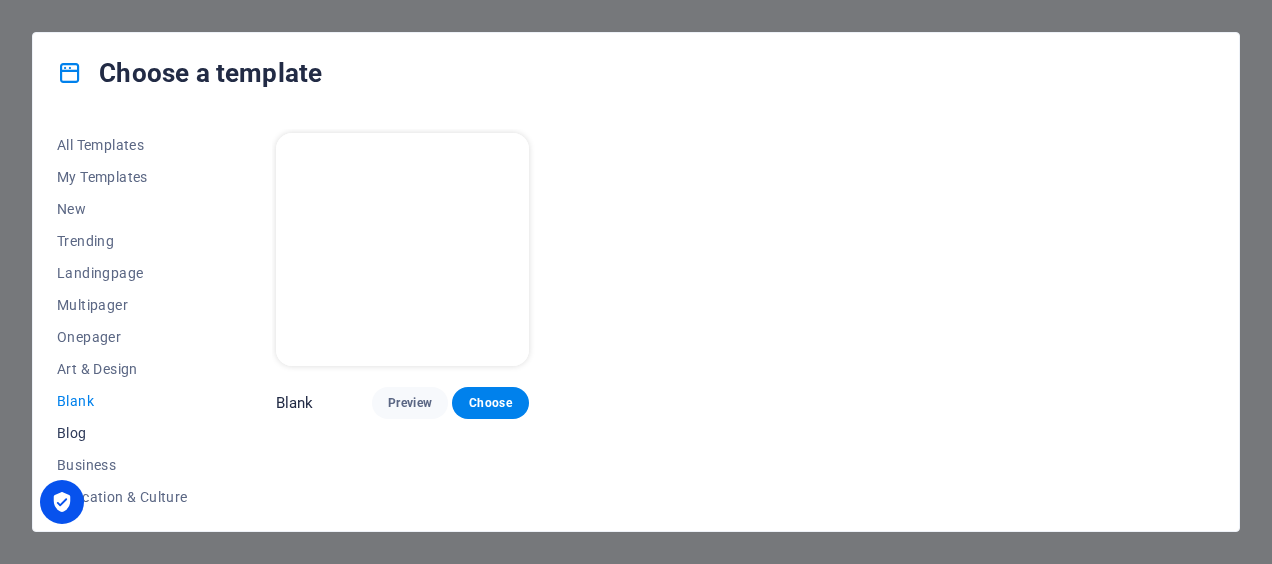 click on "Blog" at bounding box center [122, 433] 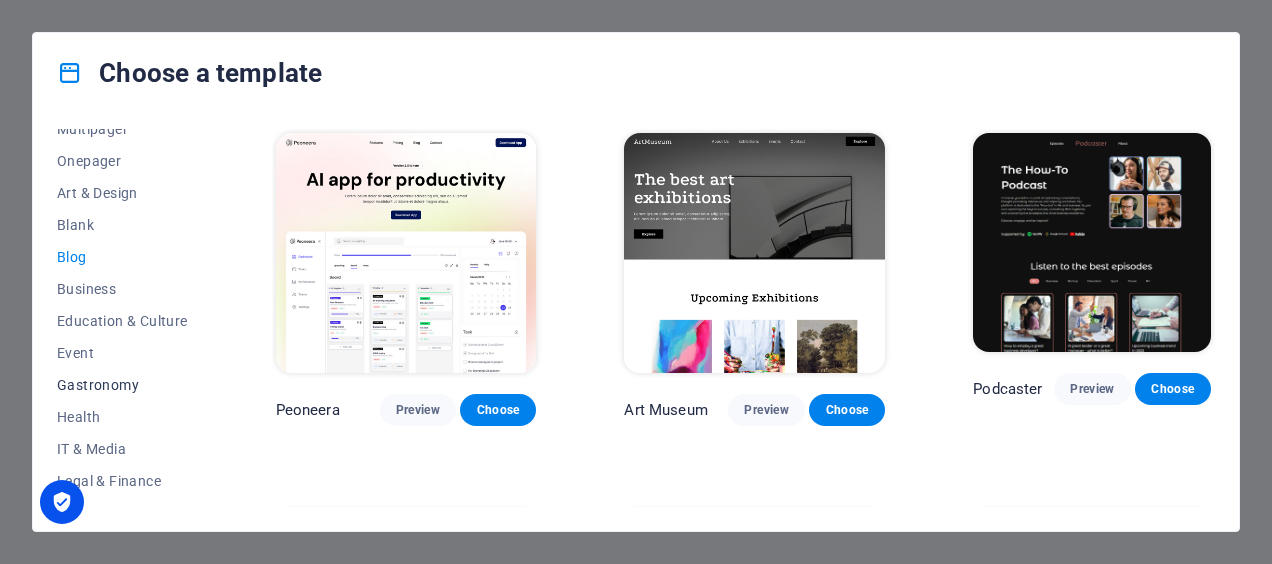 scroll, scrollTop: 200, scrollLeft: 0, axis: vertical 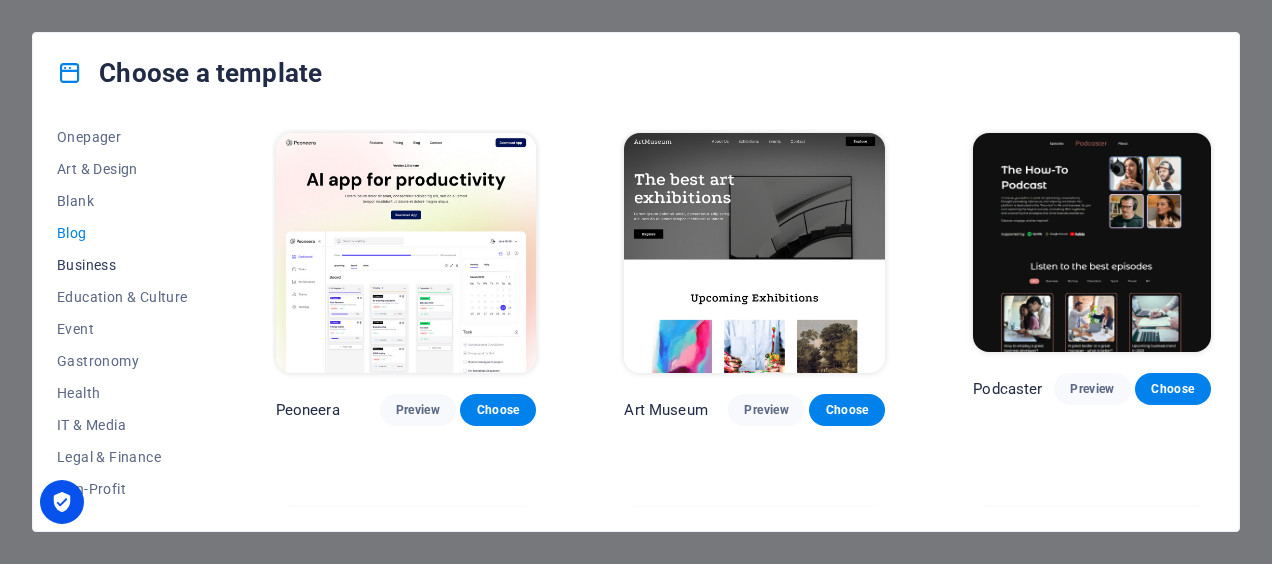 click on "Business" at bounding box center (122, 265) 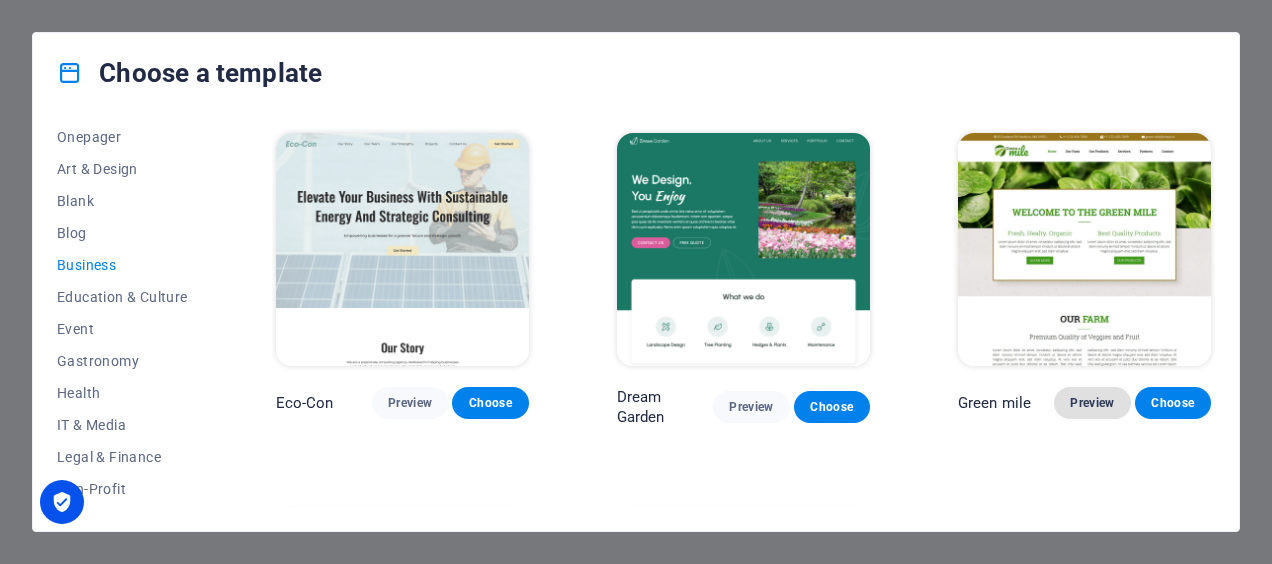 click on "Preview" at bounding box center (1092, 403) 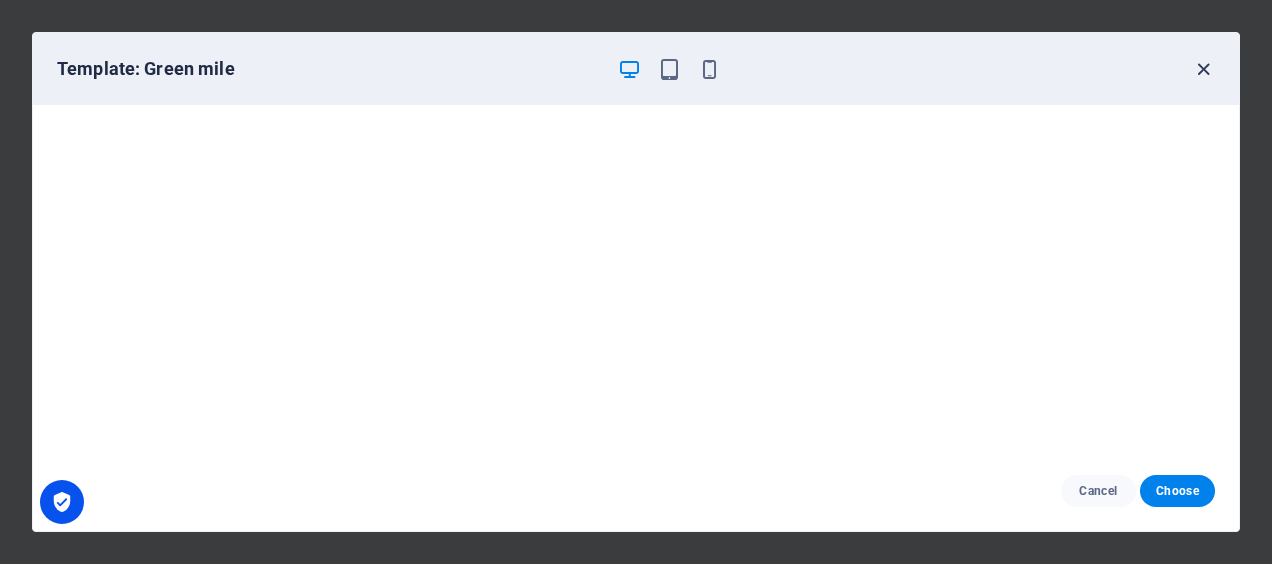click at bounding box center [1203, 69] 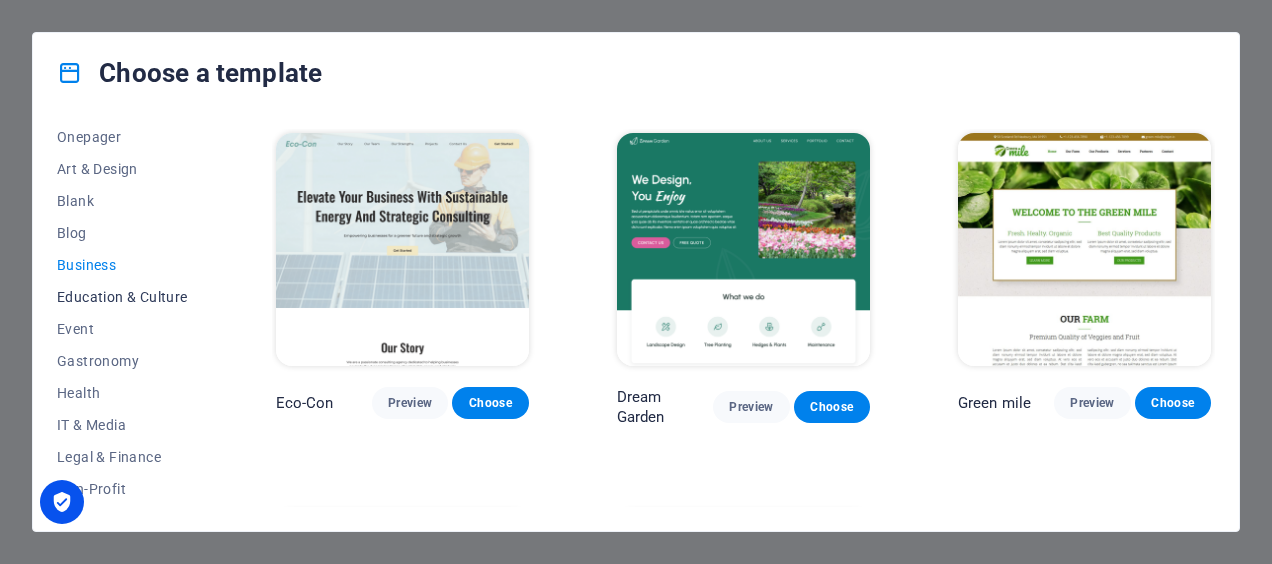 click on "Education & Culture" at bounding box center (122, 297) 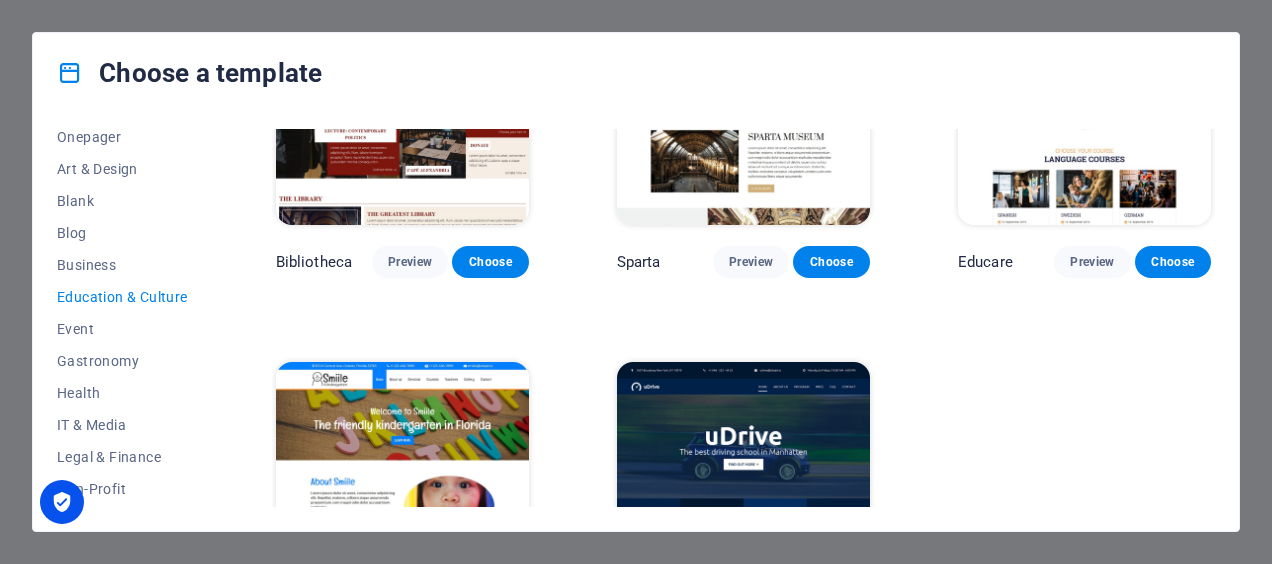 scroll, scrollTop: 600, scrollLeft: 0, axis: vertical 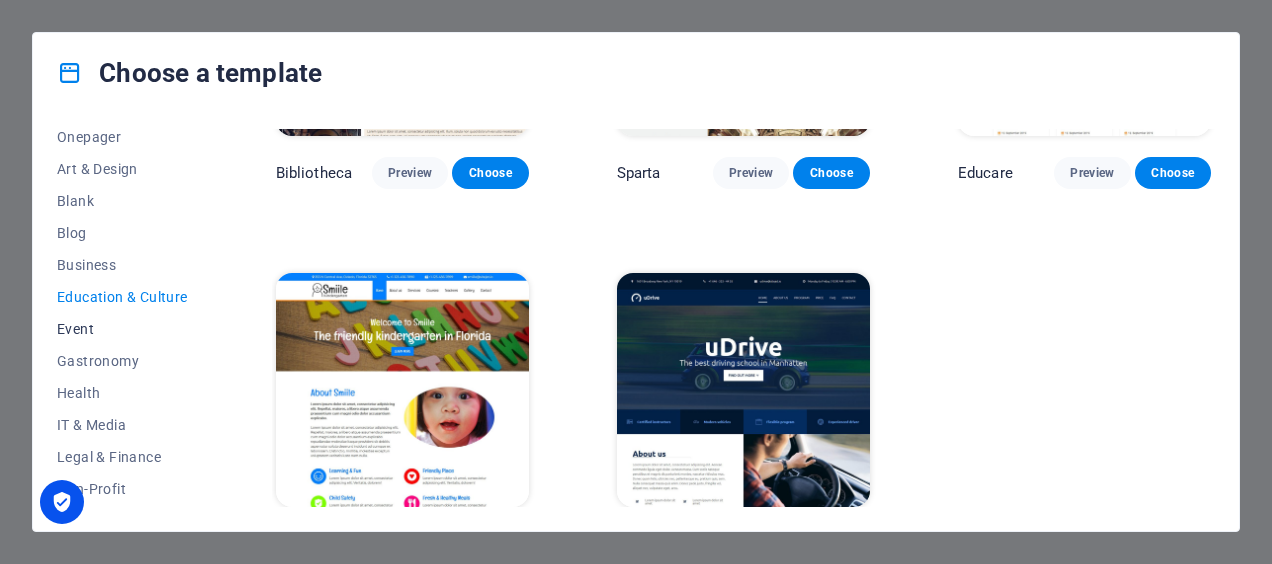 click on "Event" at bounding box center (122, 329) 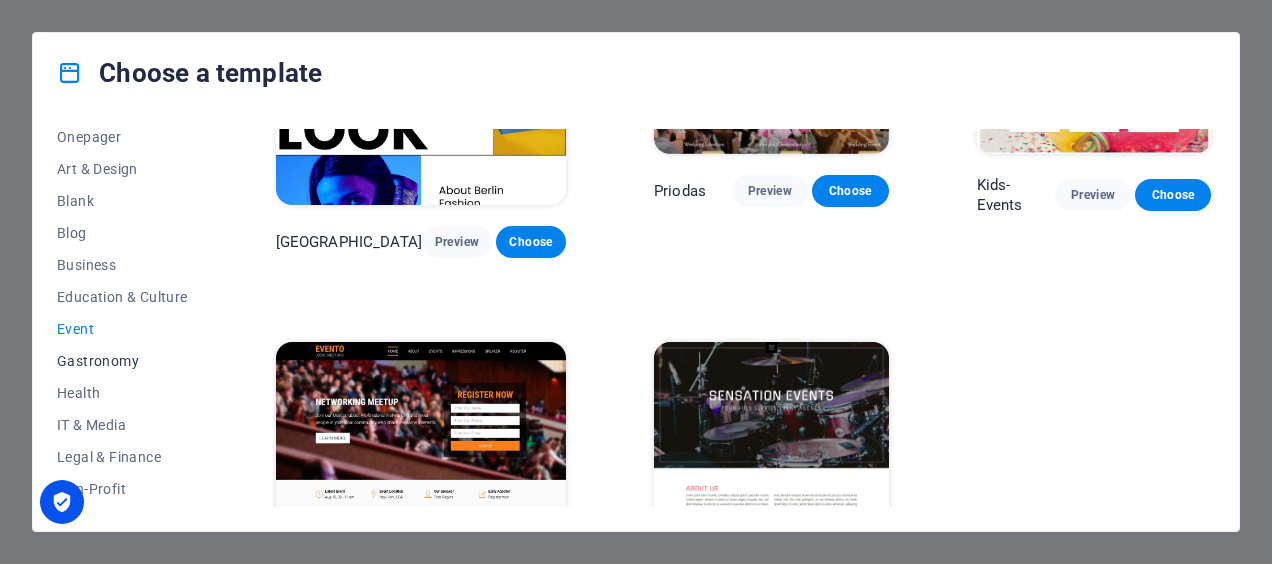 click on "Gastronomy" at bounding box center [122, 361] 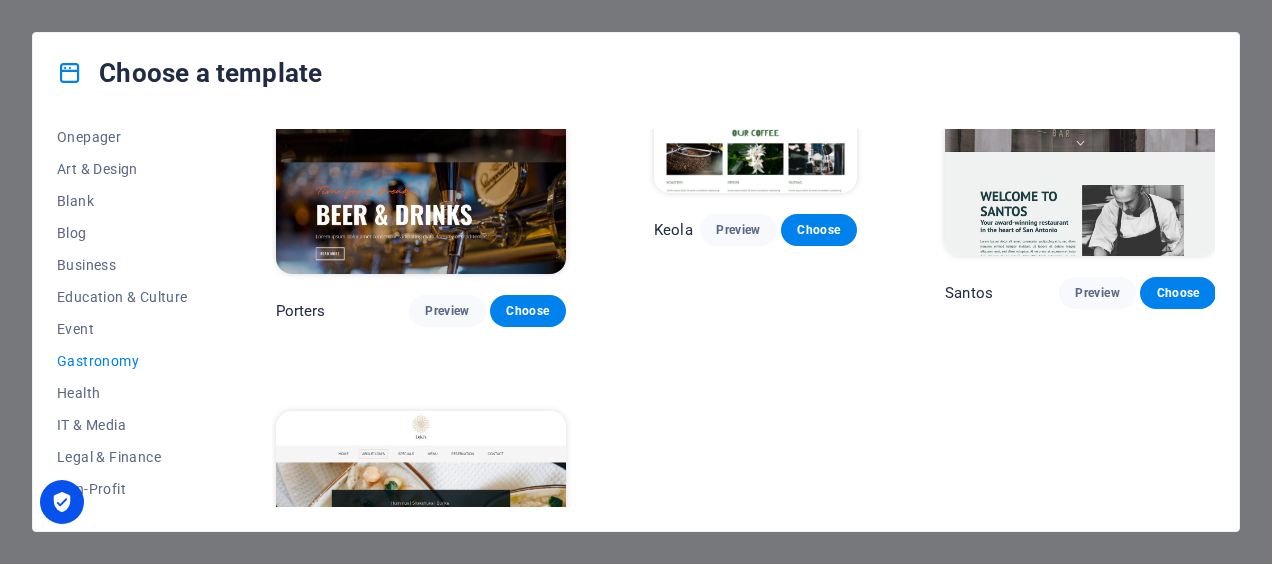 scroll, scrollTop: 1772, scrollLeft: 0, axis: vertical 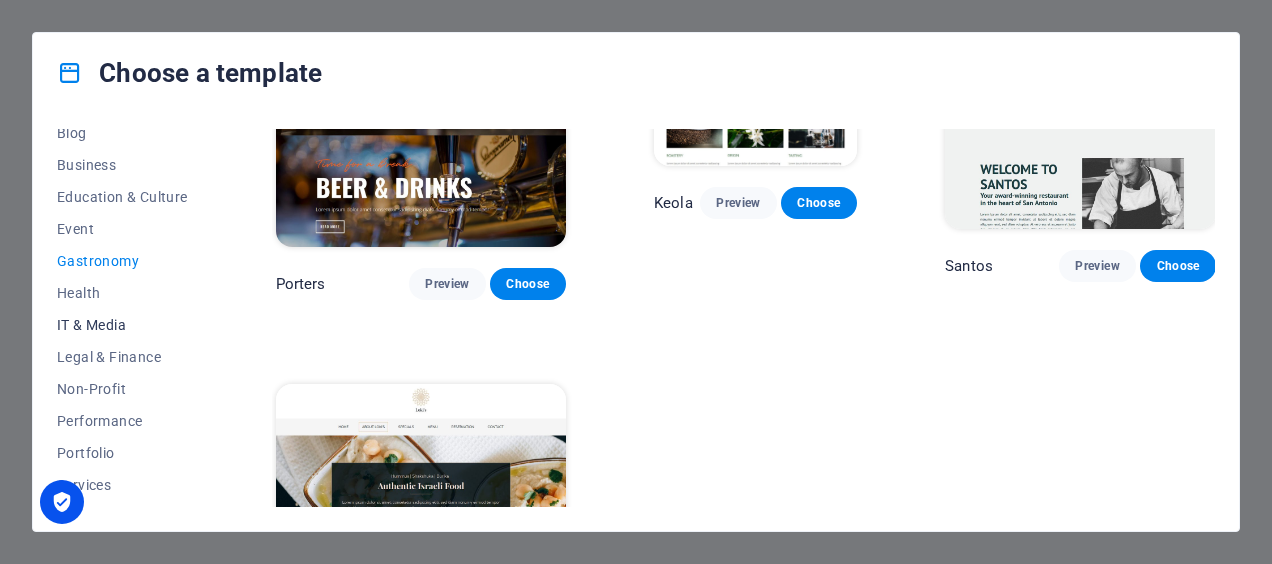 click on "IT & Media" at bounding box center (122, 325) 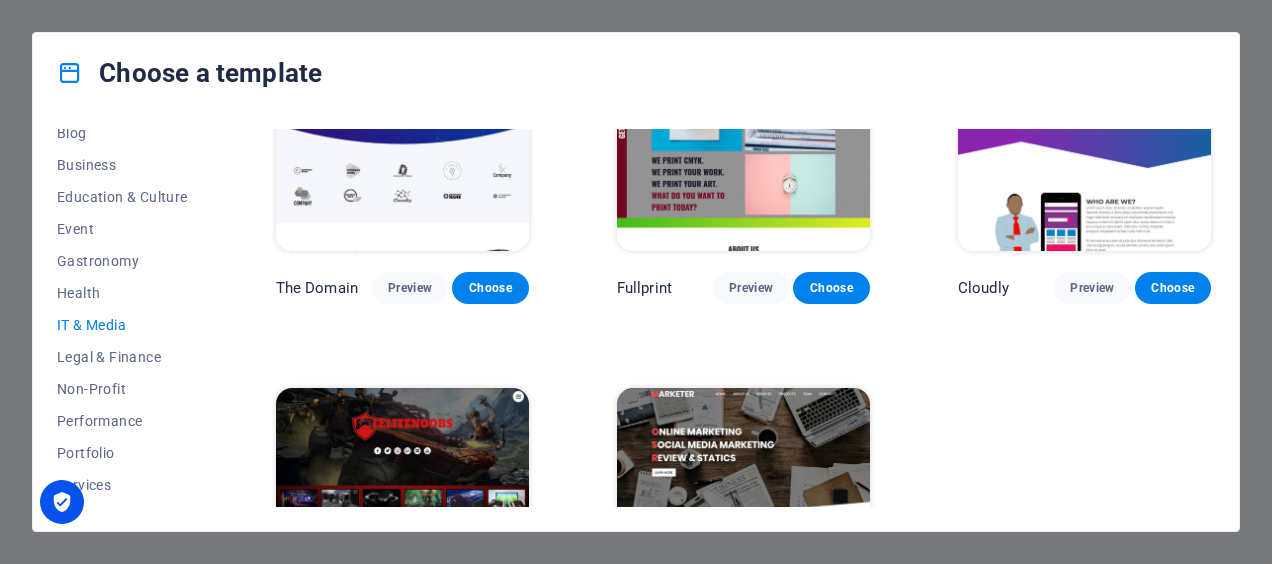 scroll, scrollTop: 1028, scrollLeft: 0, axis: vertical 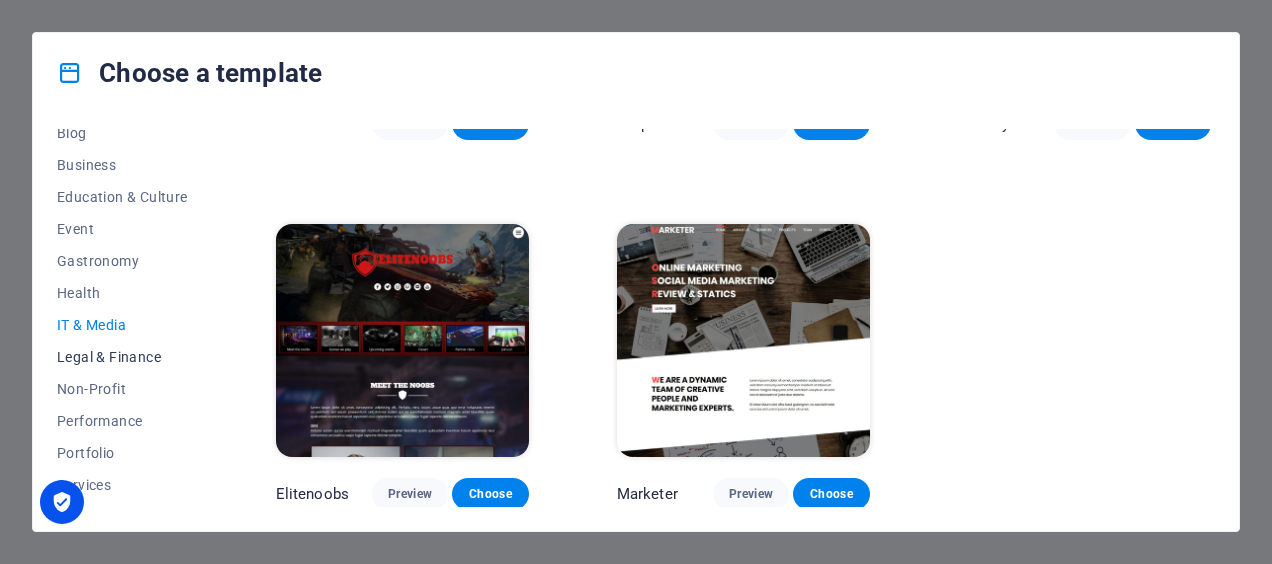 click on "Legal & Finance" at bounding box center (122, 357) 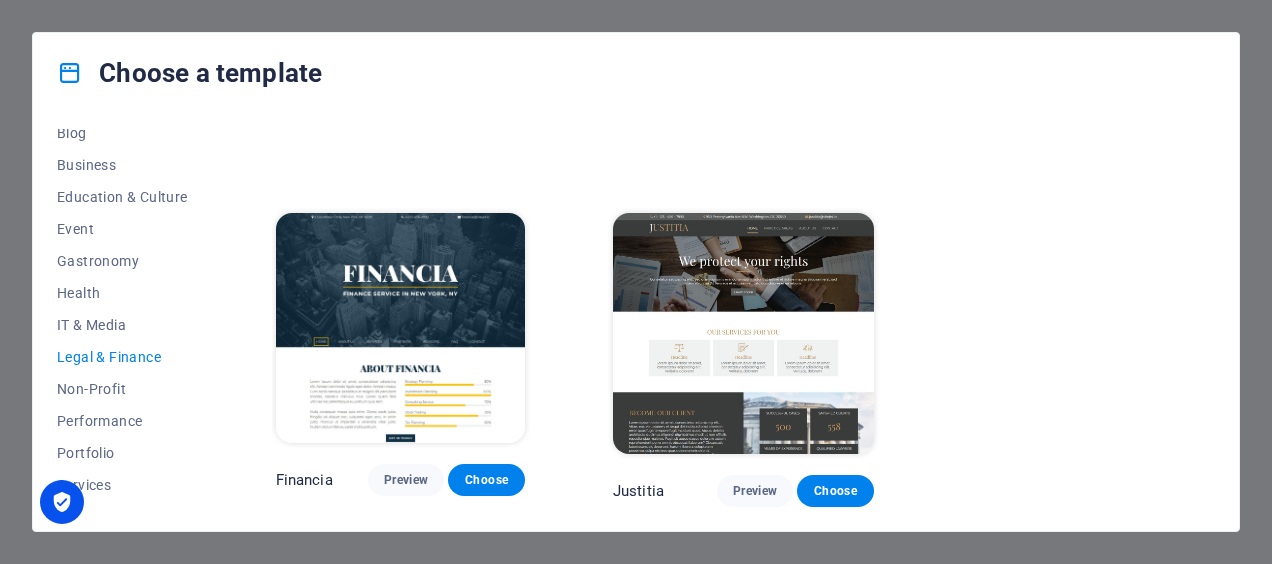 scroll, scrollTop: 0, scrollLeft: 0, axis: both 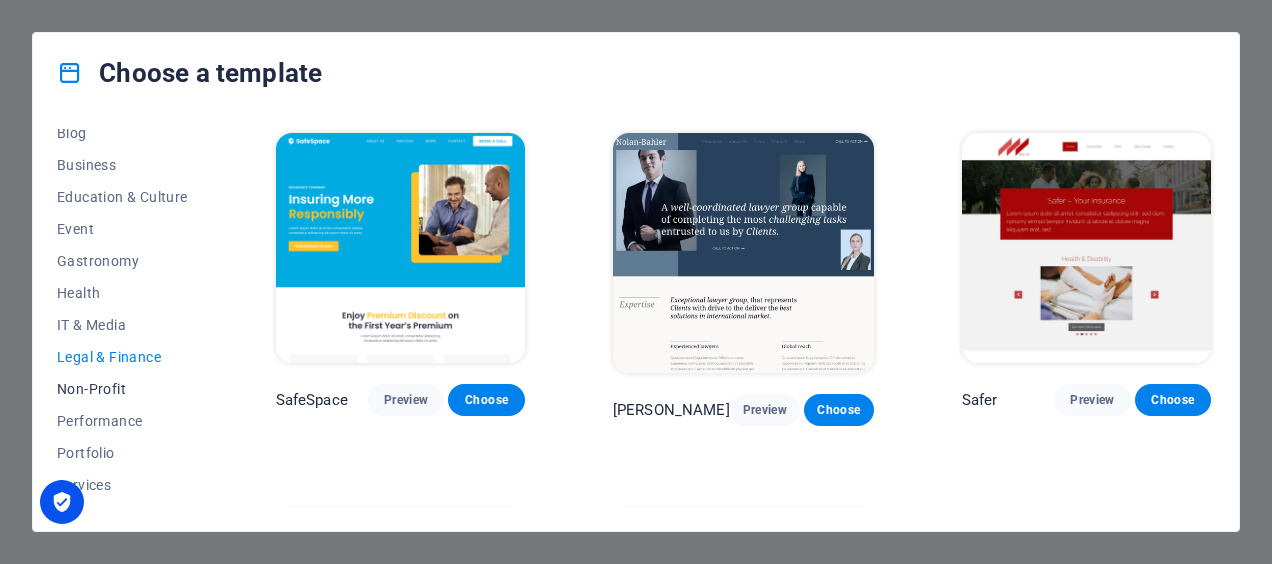 click on "Non-Profit" at bounding box center [122, 389] 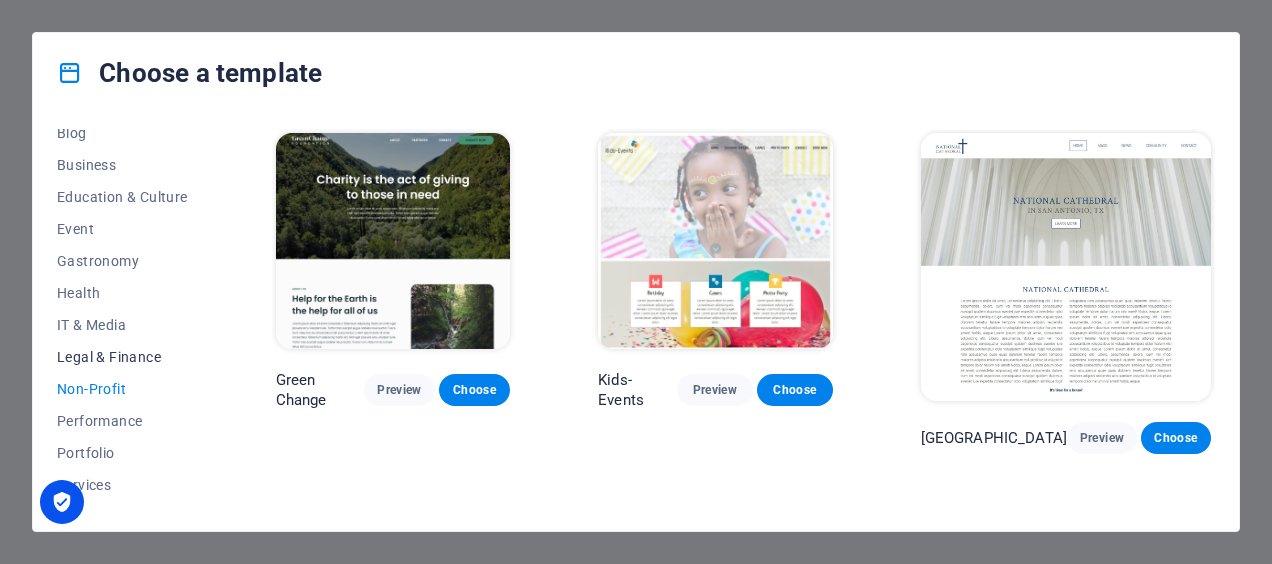 click on "Legal & Finance" at bounding box center [122, 357] 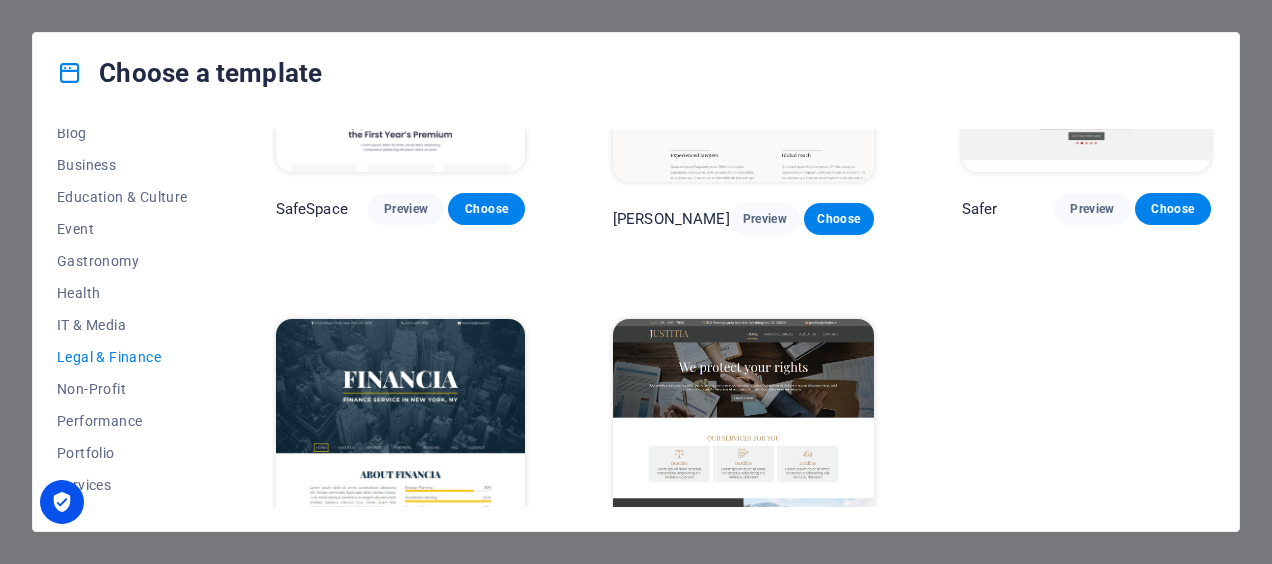 scroll, scrollTop: 277, scrollLeft: 0, axis: vertical 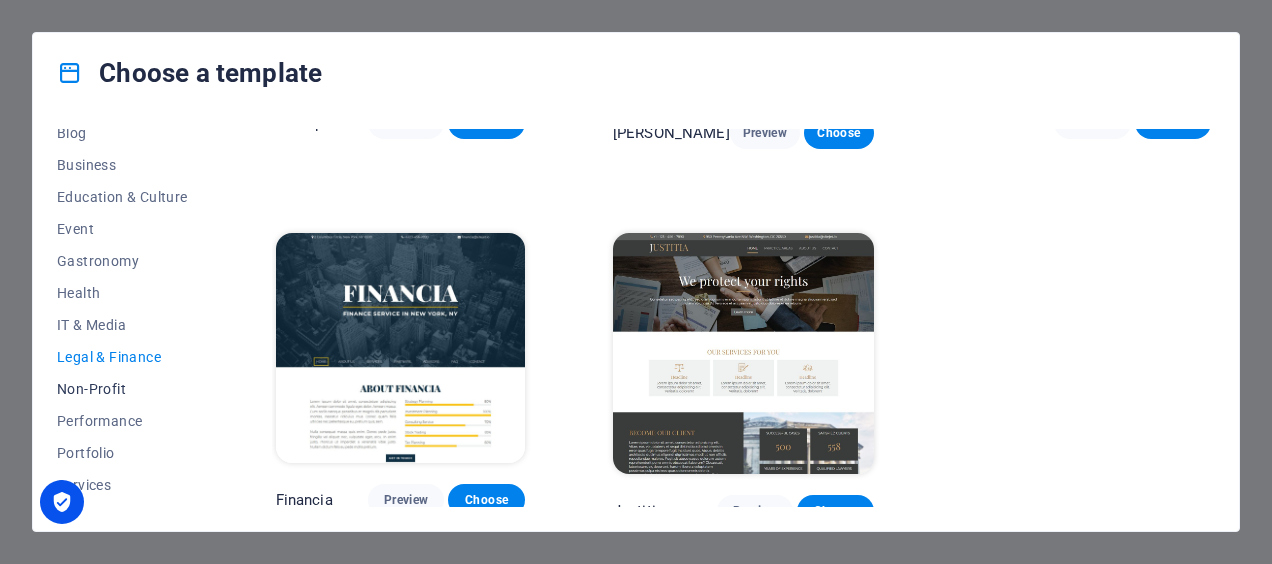click on "Non-Profit" at bounding box center [122, 389] 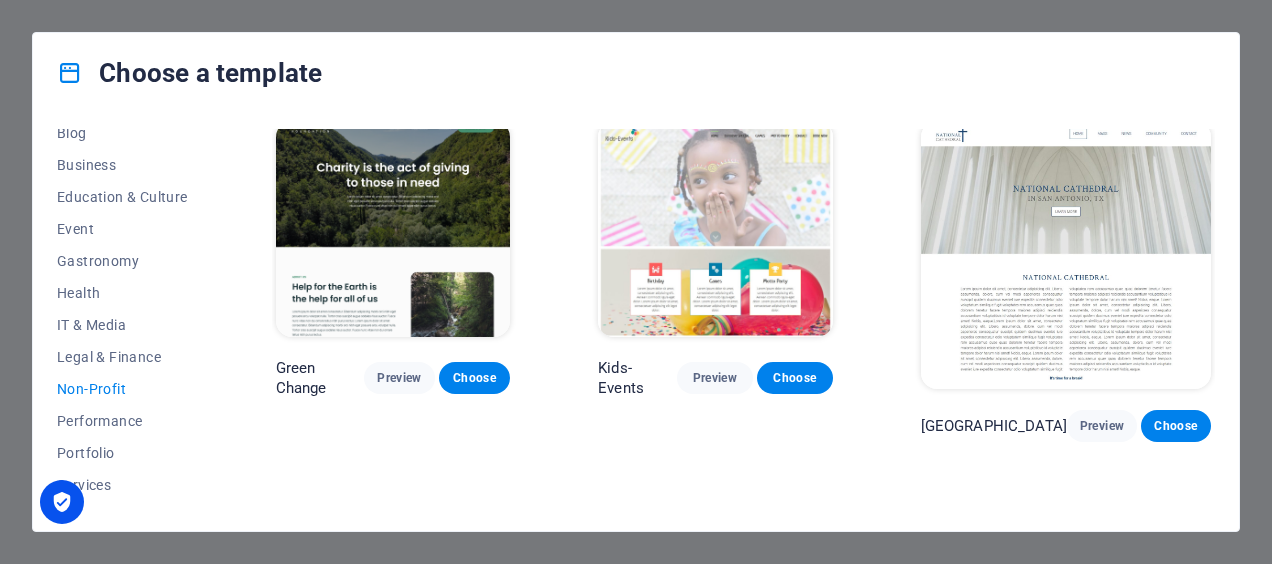 scroll, scrollTop: 0, scrollLeft: 0, axis: both 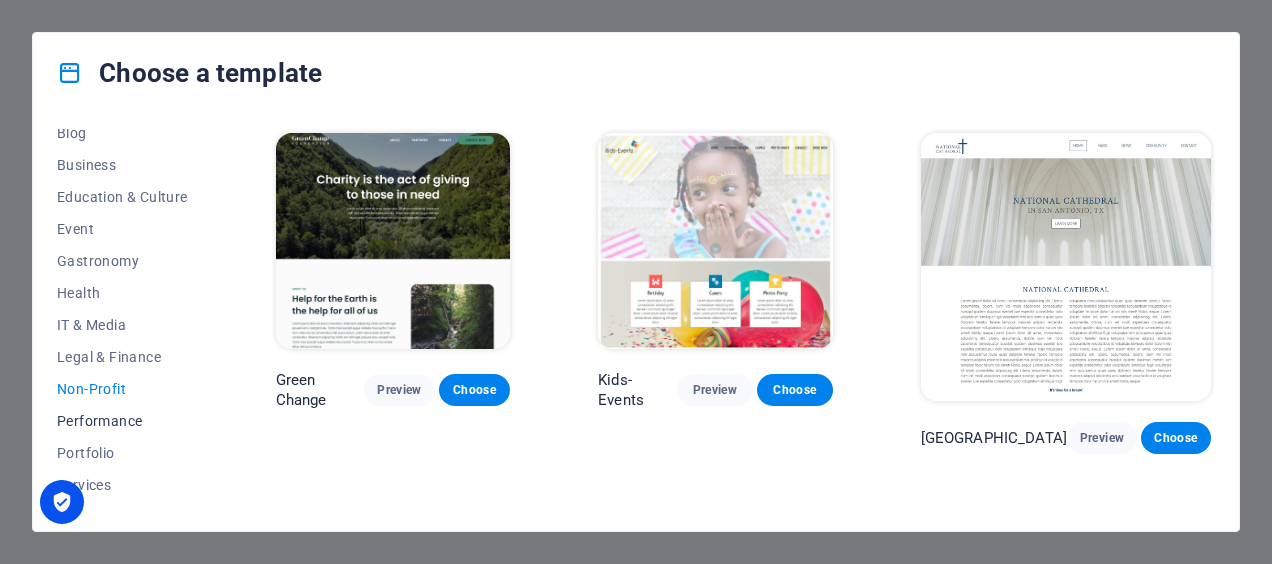 click on "Performance" at bounding box center (122, 421) 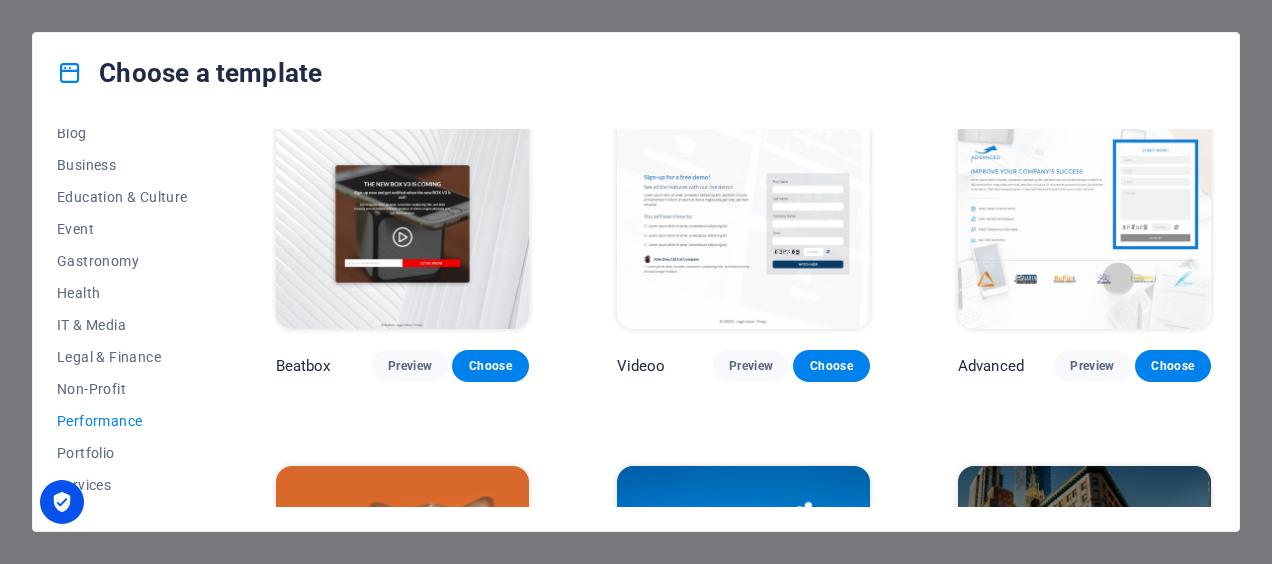 scroll, scrollTop: 300, scrollLeft: 0, axis: vertical 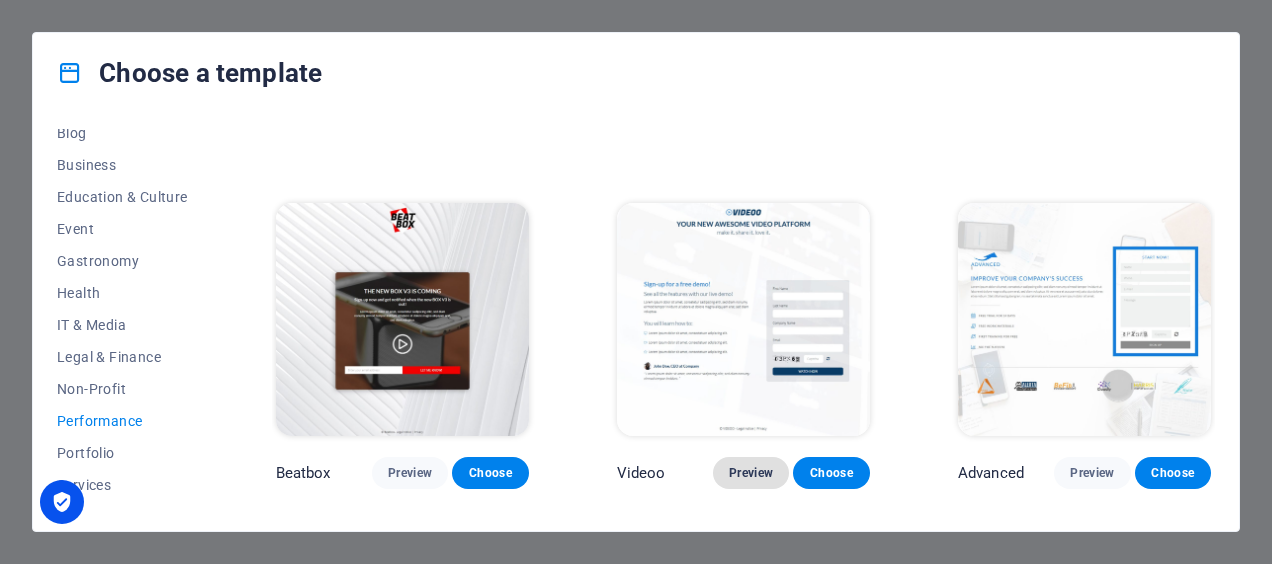 click on "Preview" at bounding box center (751, 473) 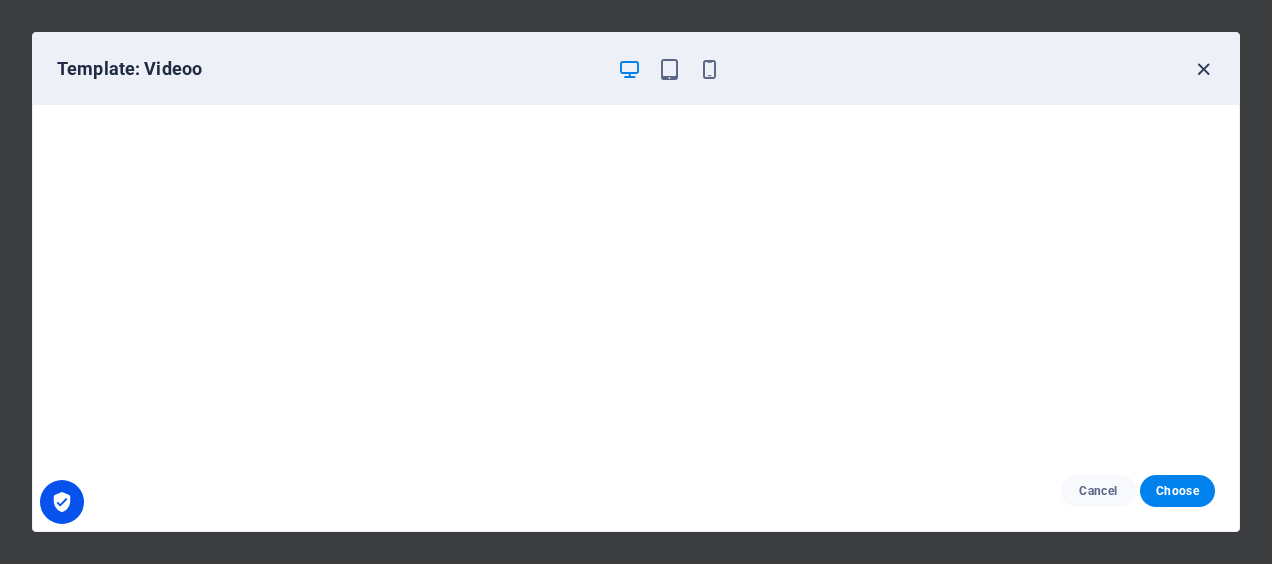 click at bounding box center (1203, 69) 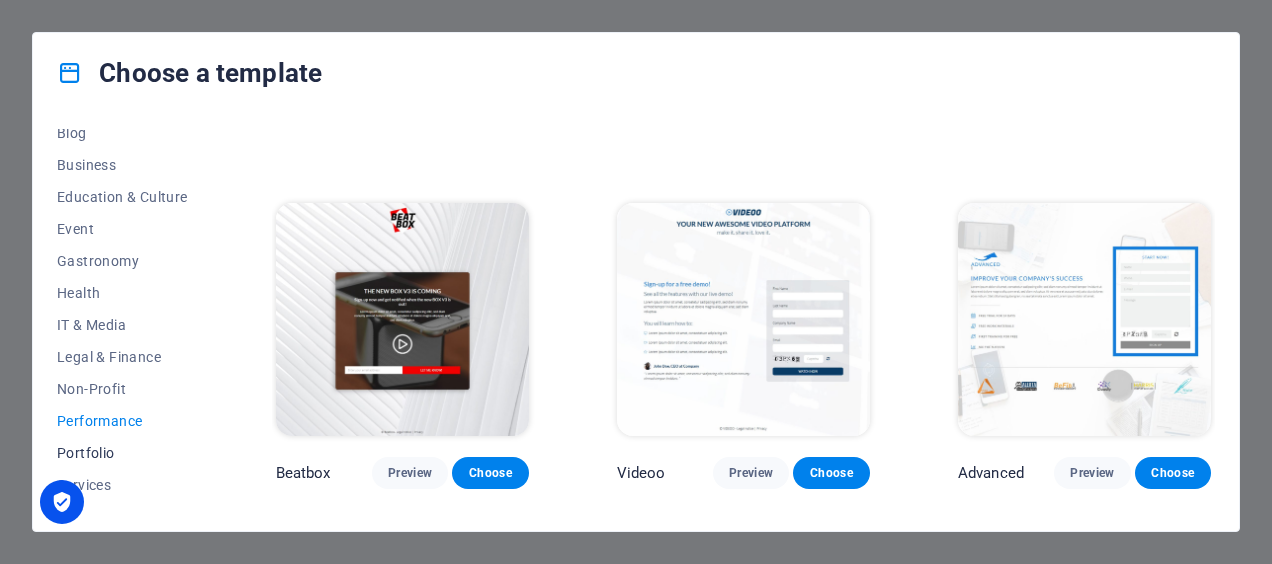 click on "Portfolio" at bounding box center (122, 453) 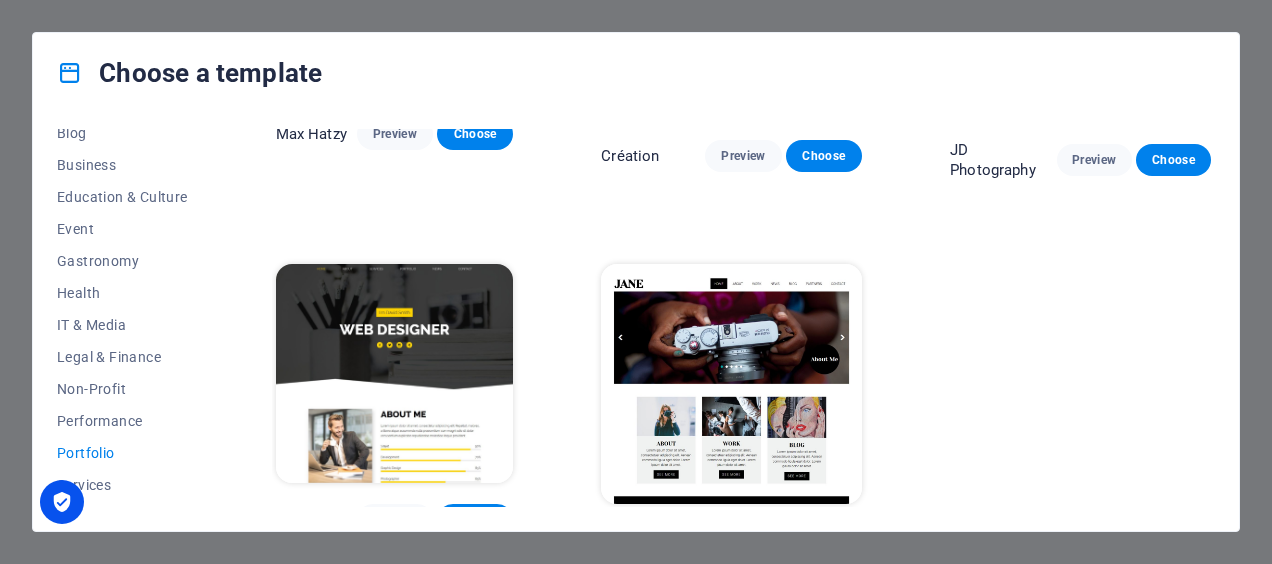 scroll, scrollTop: 660, scrollLeft: 0, axis: vertical 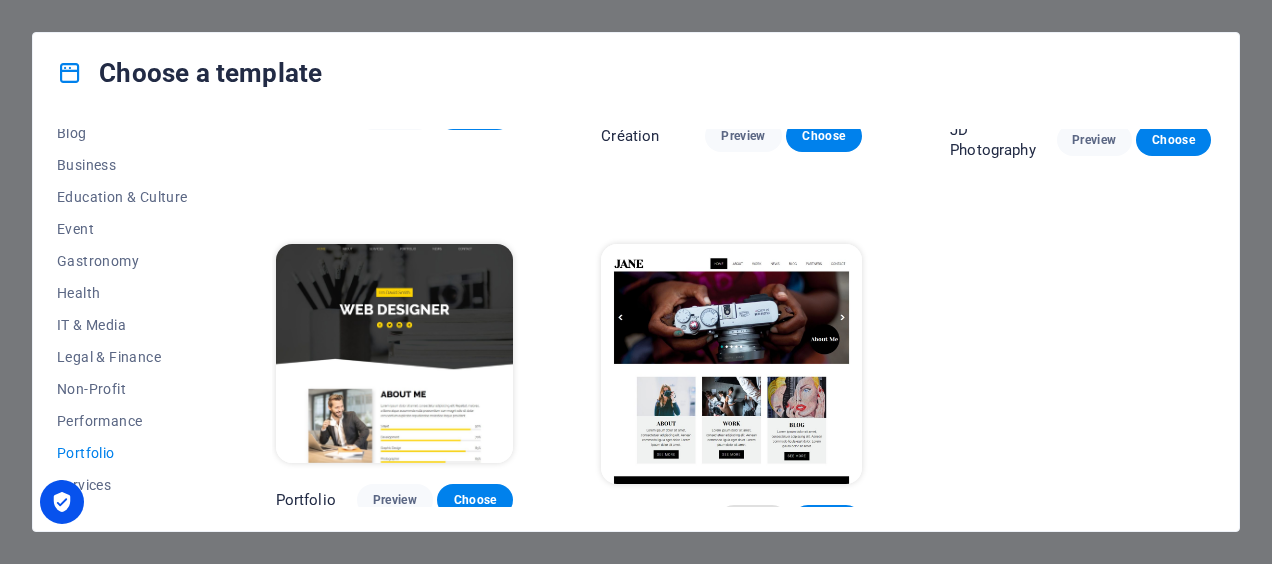 click on "Preview" at bounding box center [753, 521] 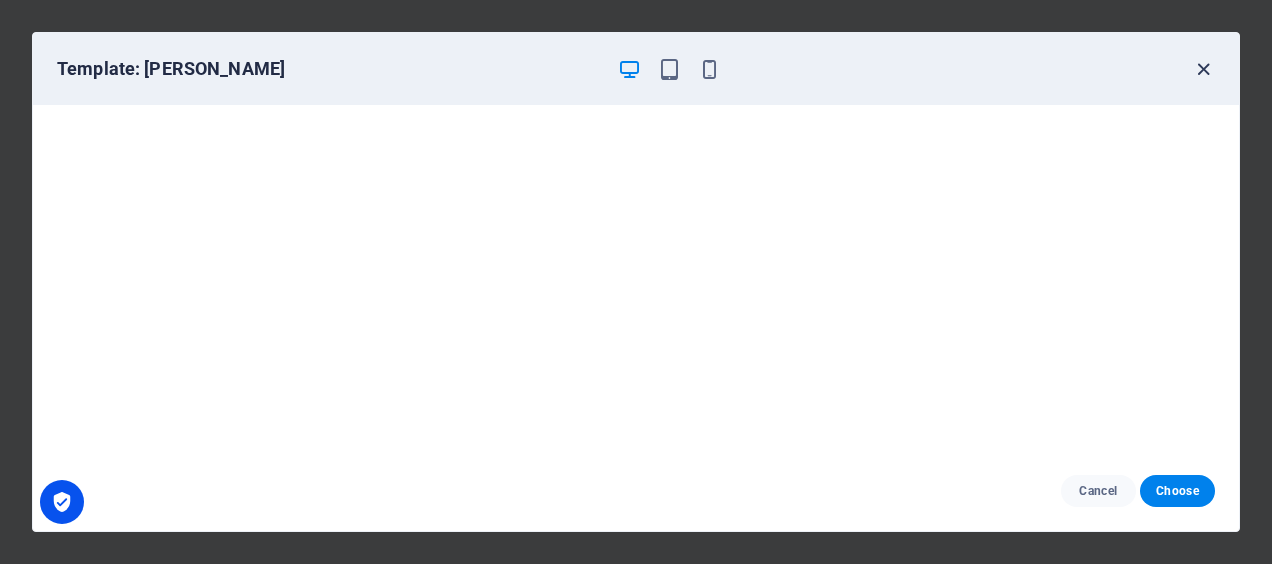 click at bounding box center [1203, 69] 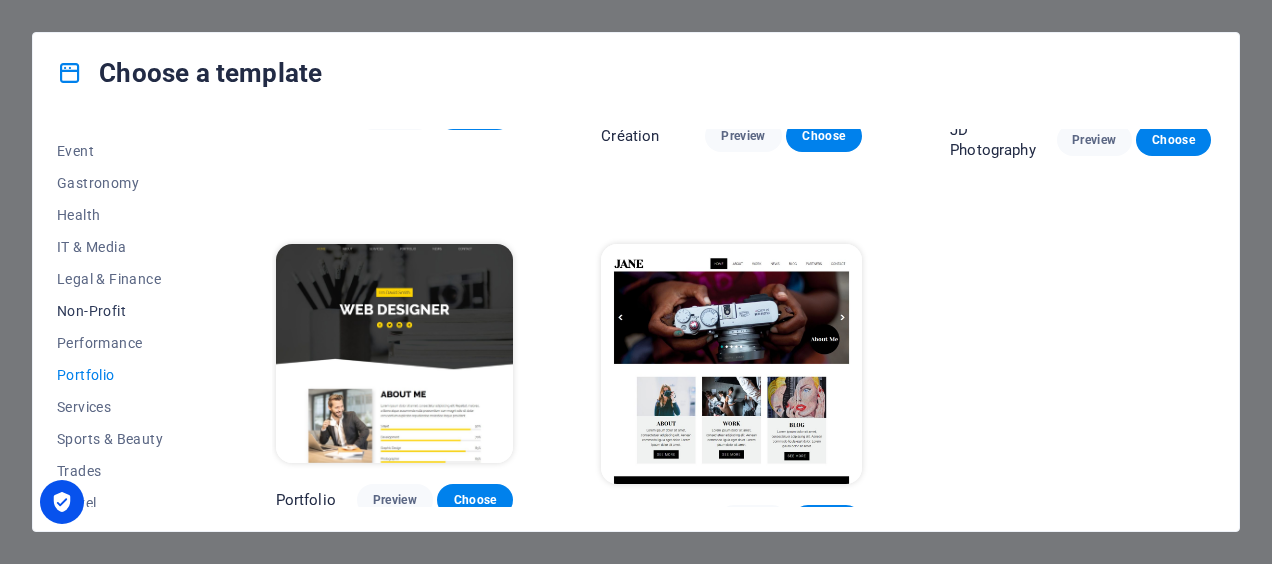 scroll, scrollTop: 400, scrollLeft: 0, axis: vertical 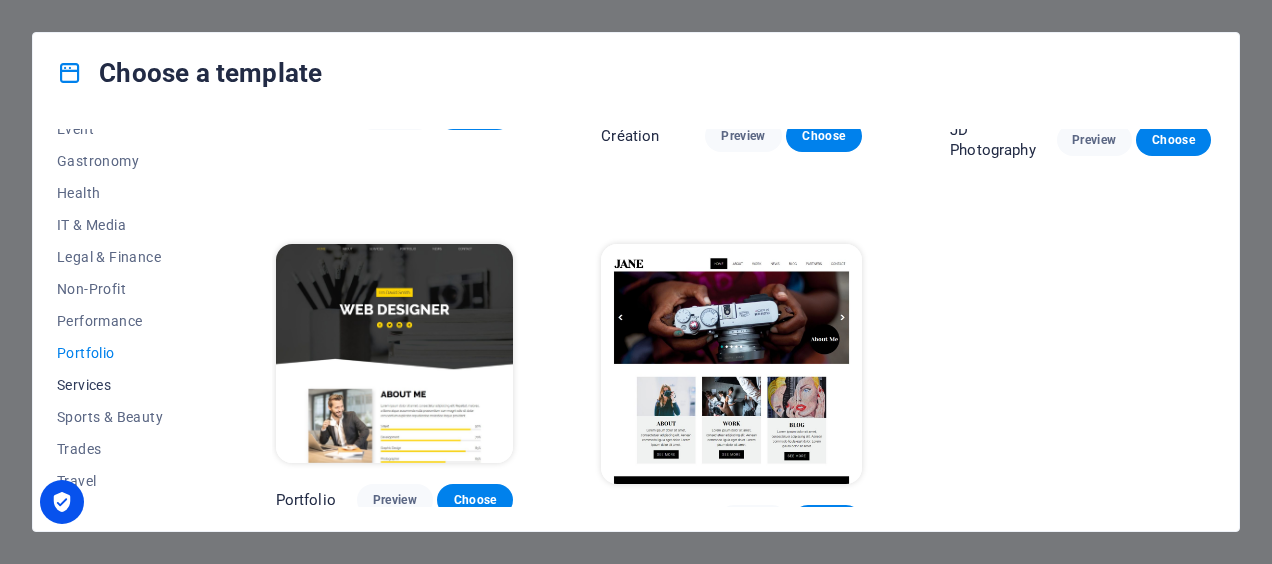 click on "Services" at bounding box center (122, 385) 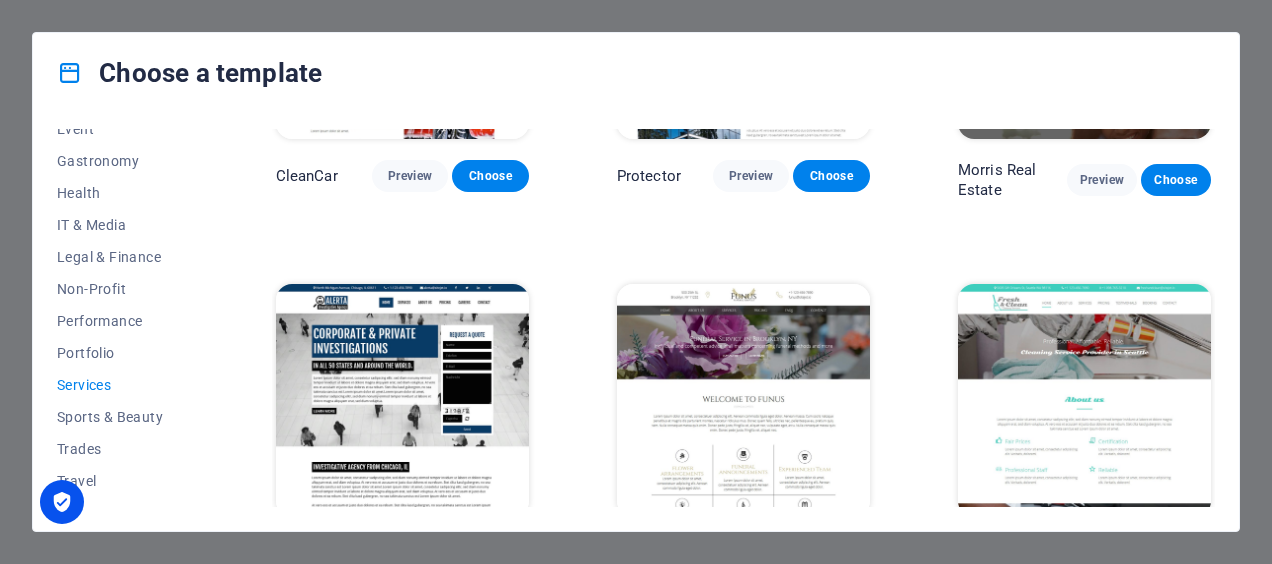 scroll, scrollTop: 1460, scrollLeft: 0, axis: vertical 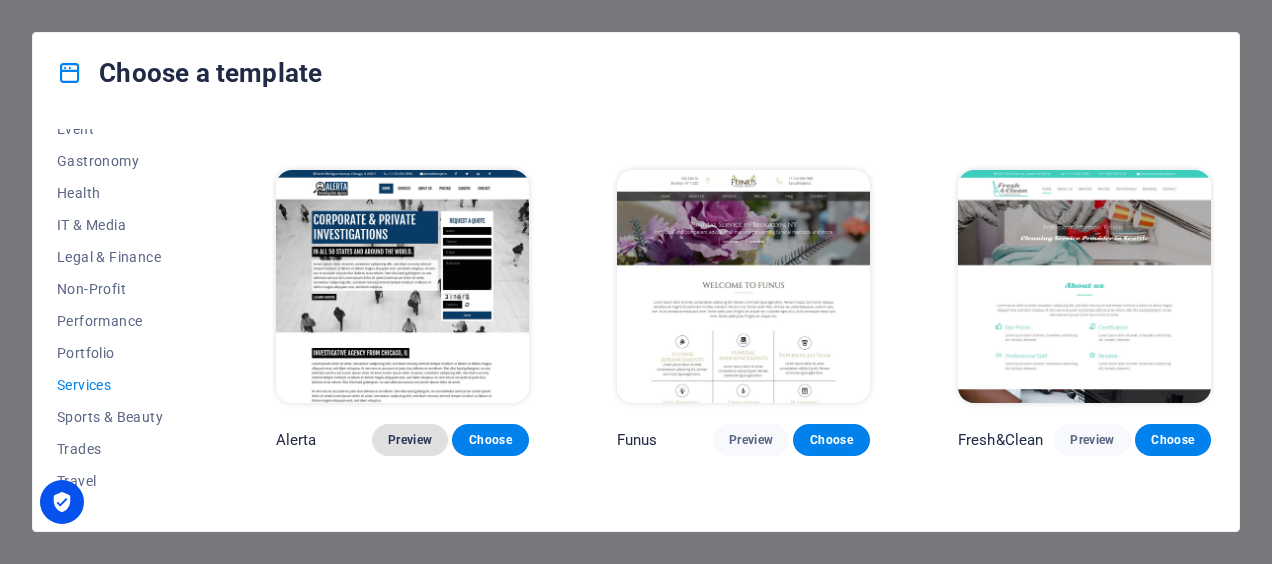 click on "Preview" at bounding box center (410, 440) 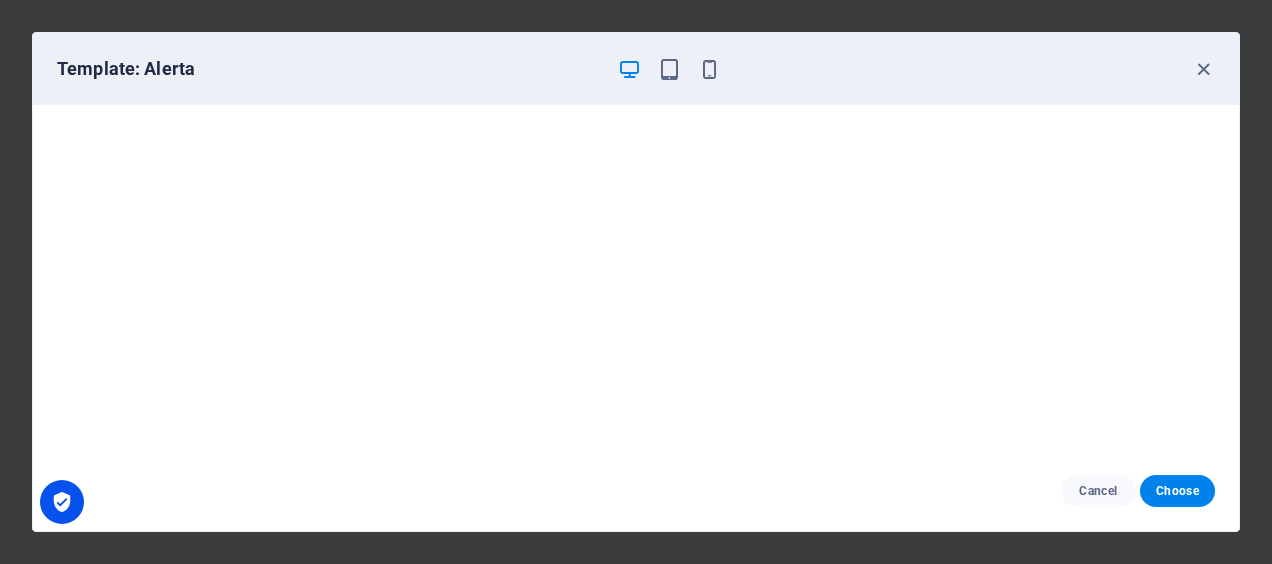 scroll, scrollTop: 4, scrollLeft: 0, axis: vertical 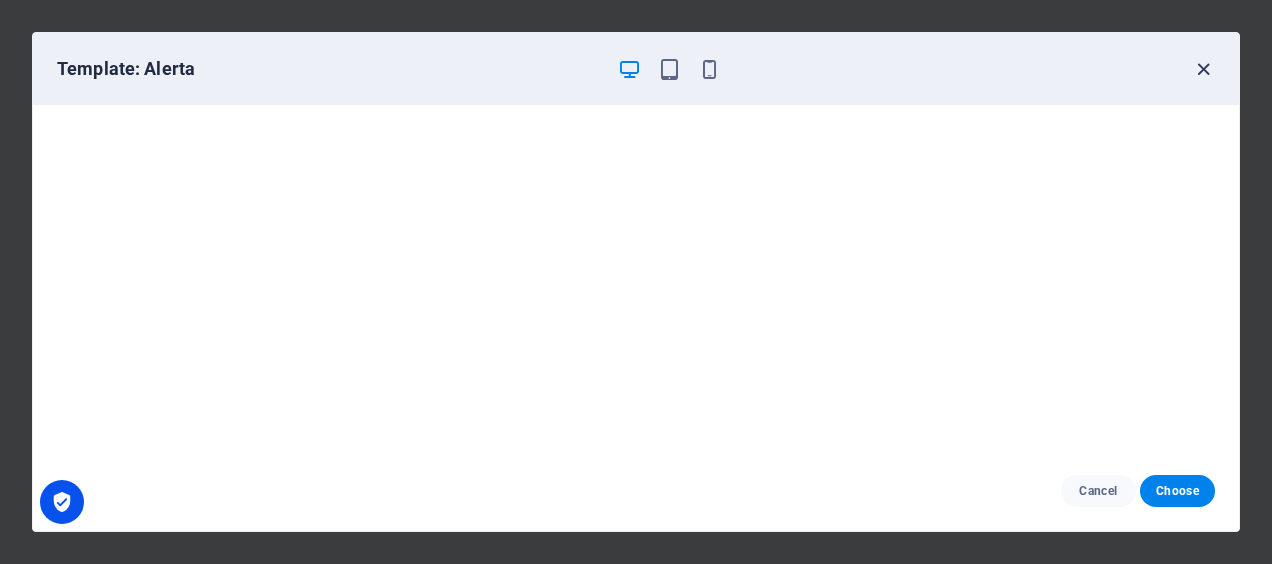 click at bounding box center (1203, 69) 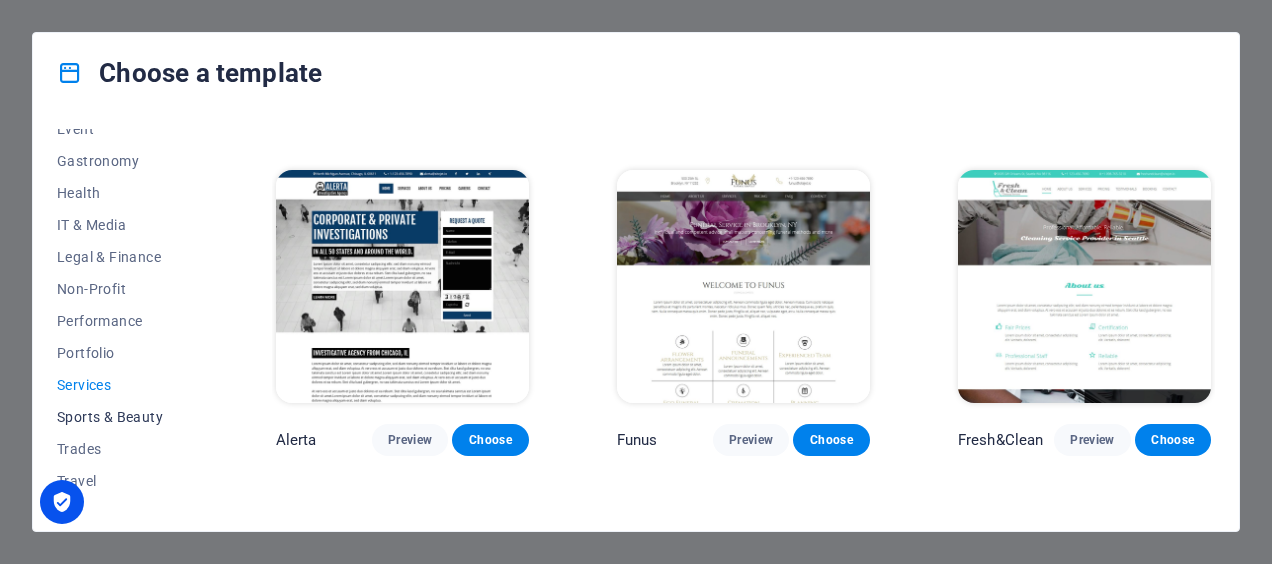 click on "Sports & Beauty" at bounding box center (122, 417) 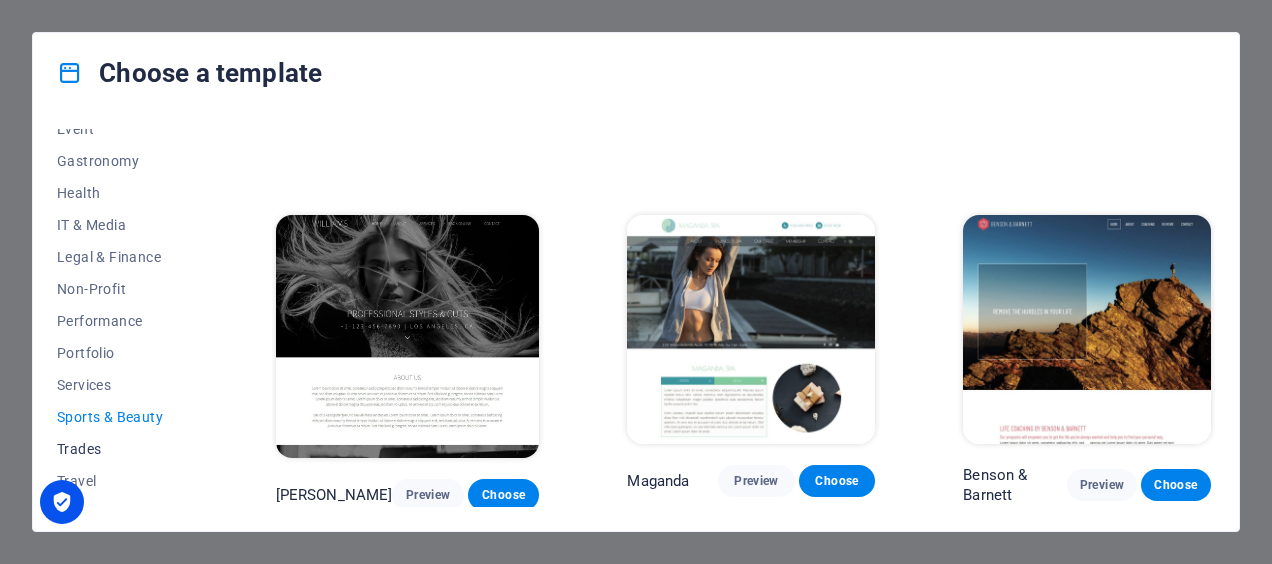 click on "Trades" at bounding box center [122, 449] 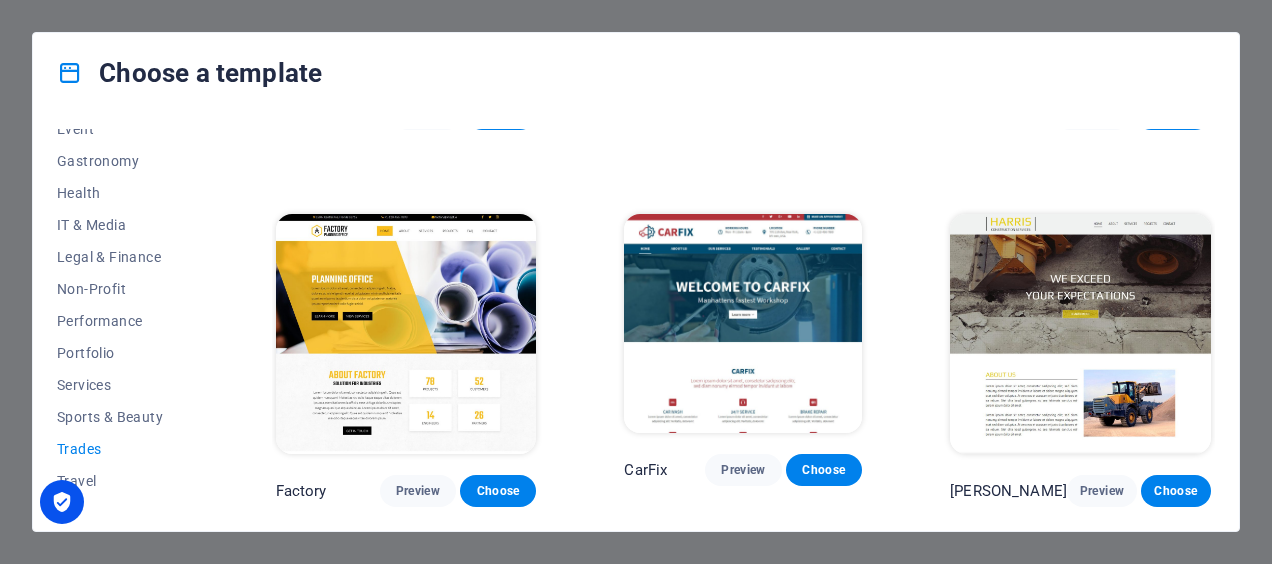 scroll, scrollTop: 652, scrollLeft: 0, axis: vertical 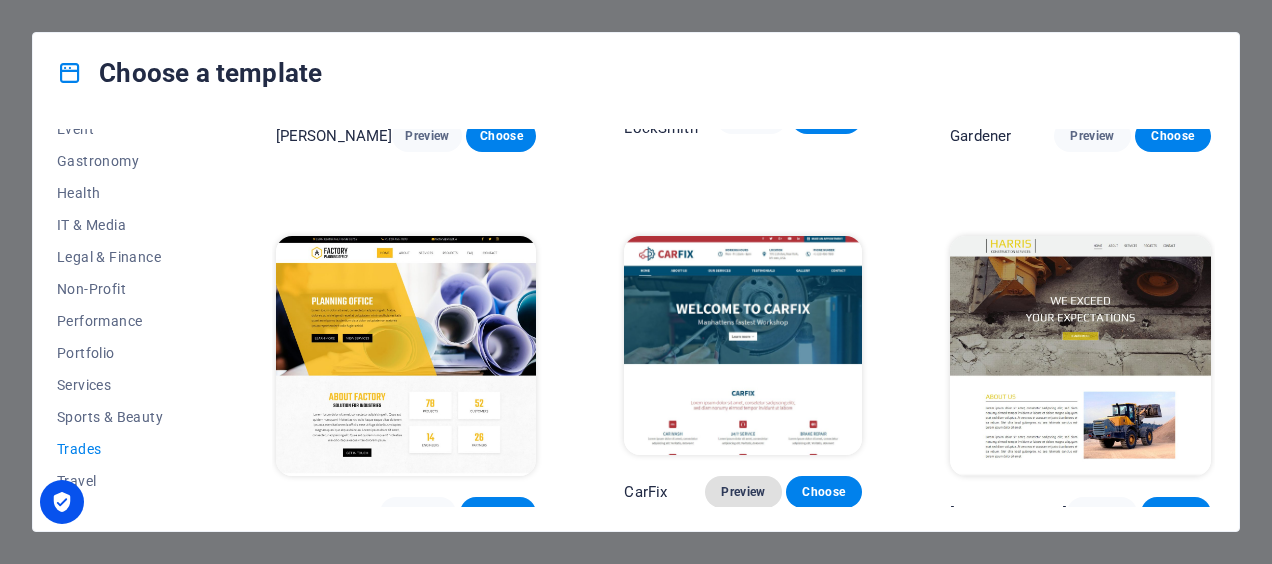 click on "Preview" at bounding box center [743, 492] 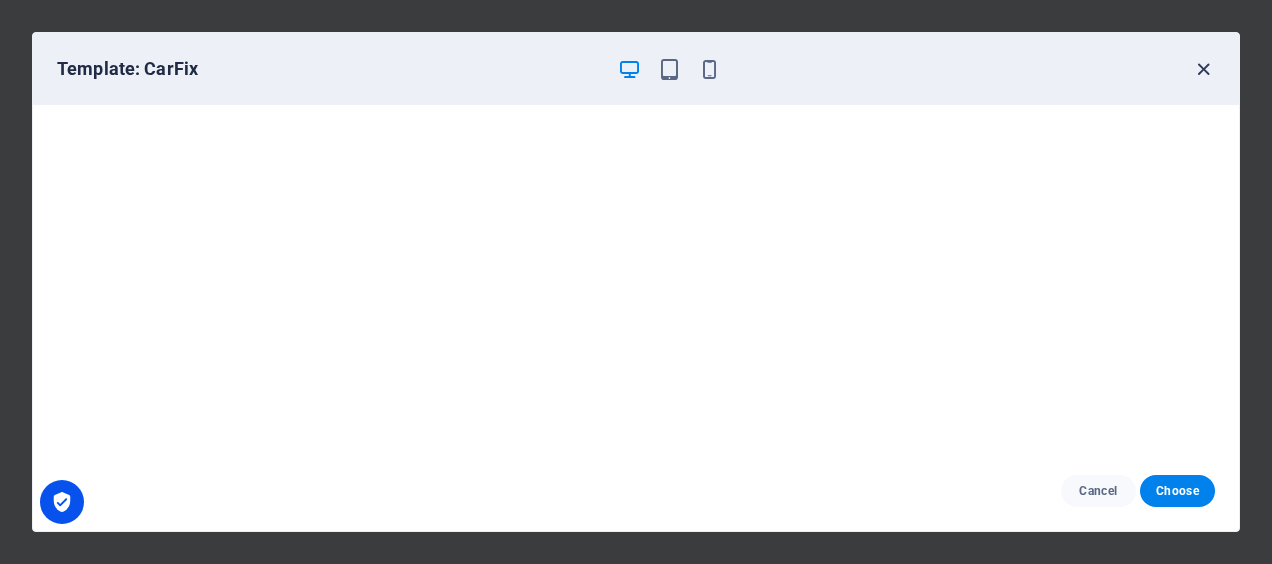 click at bounding box center [1203, 69] 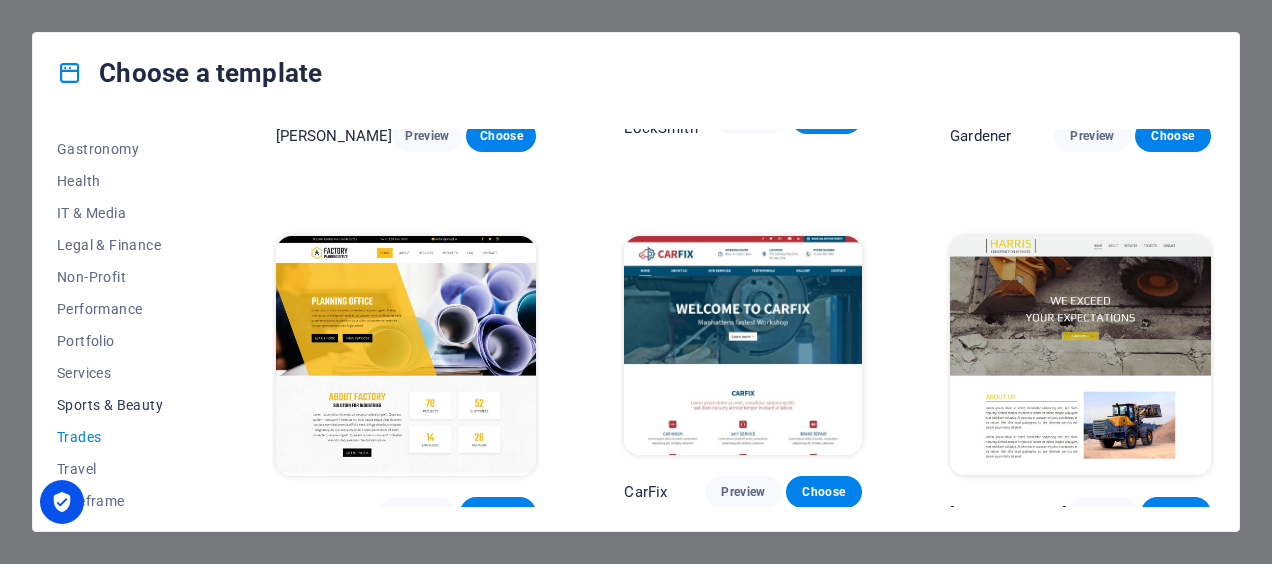 scroll, scrollTop: 421, scrollLeft: 0, axis: vertical 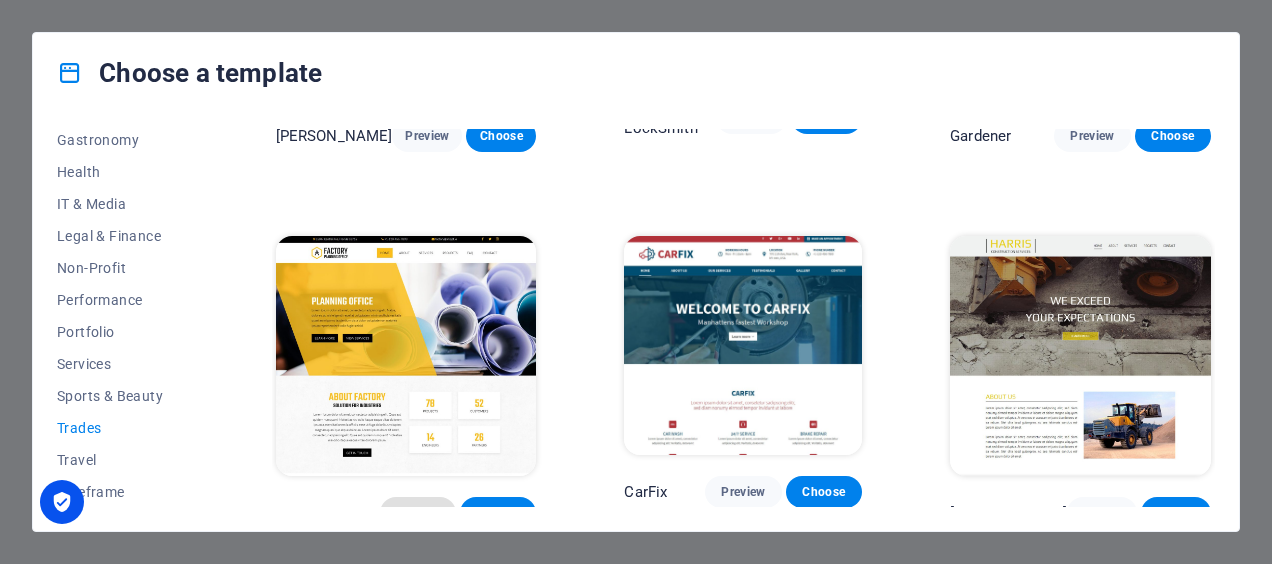 click on "Preview" at bounding box center [418, 513] 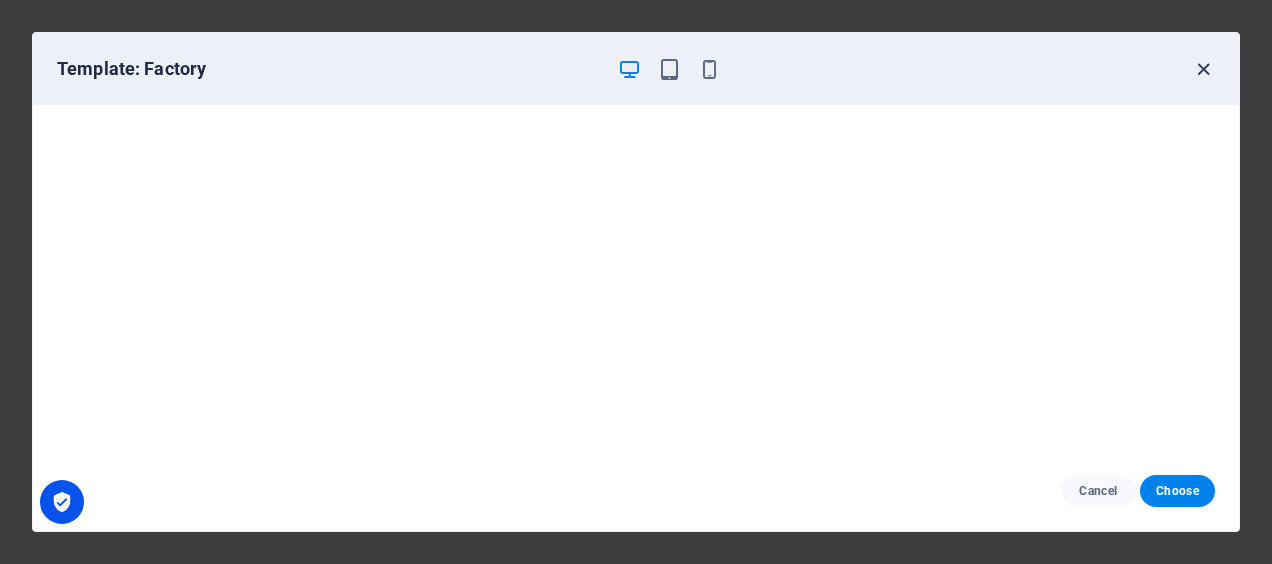 click at bounding box center (1203, 69) 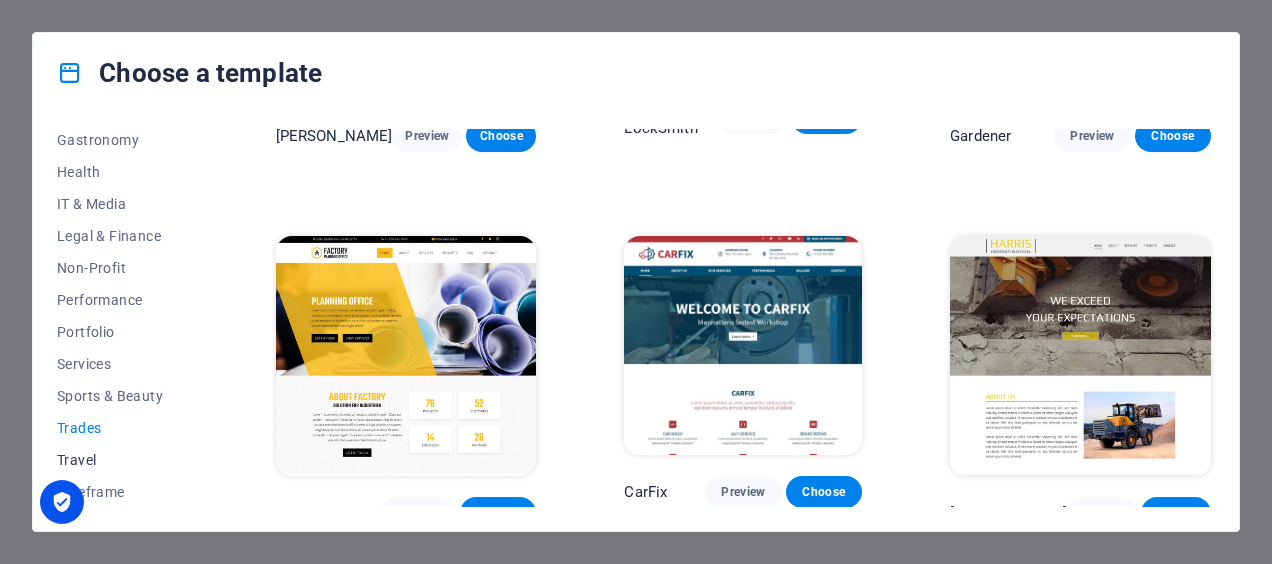 click on "Travel" at bounding box center (122, 460) 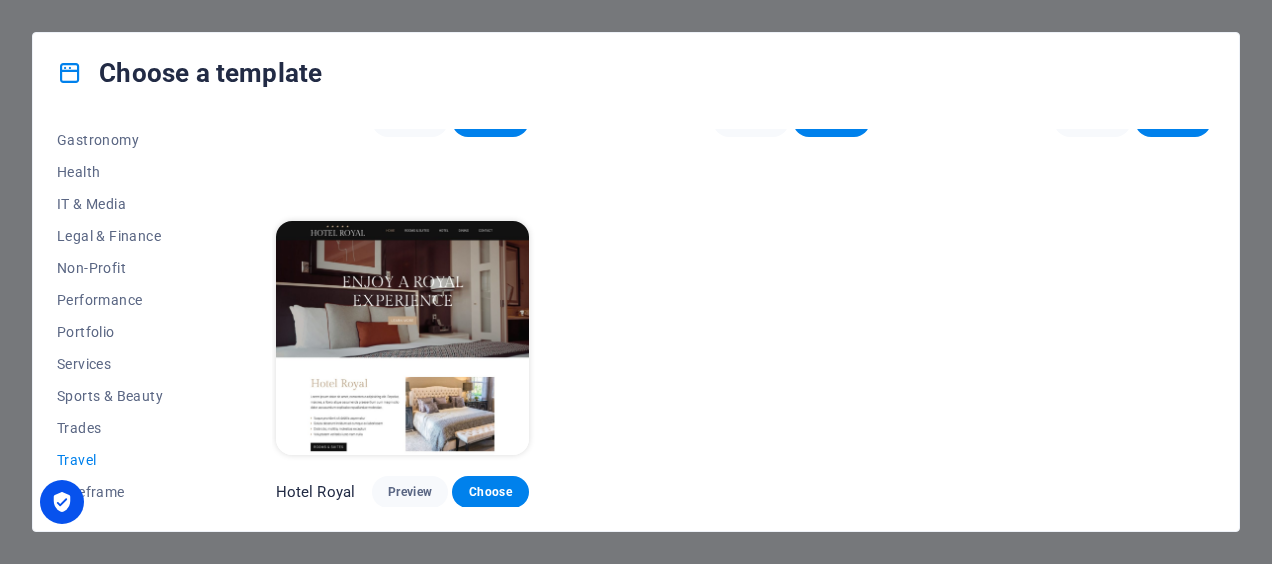 scroll, scrollTop: 0, scrollLeft: 0, axis: both 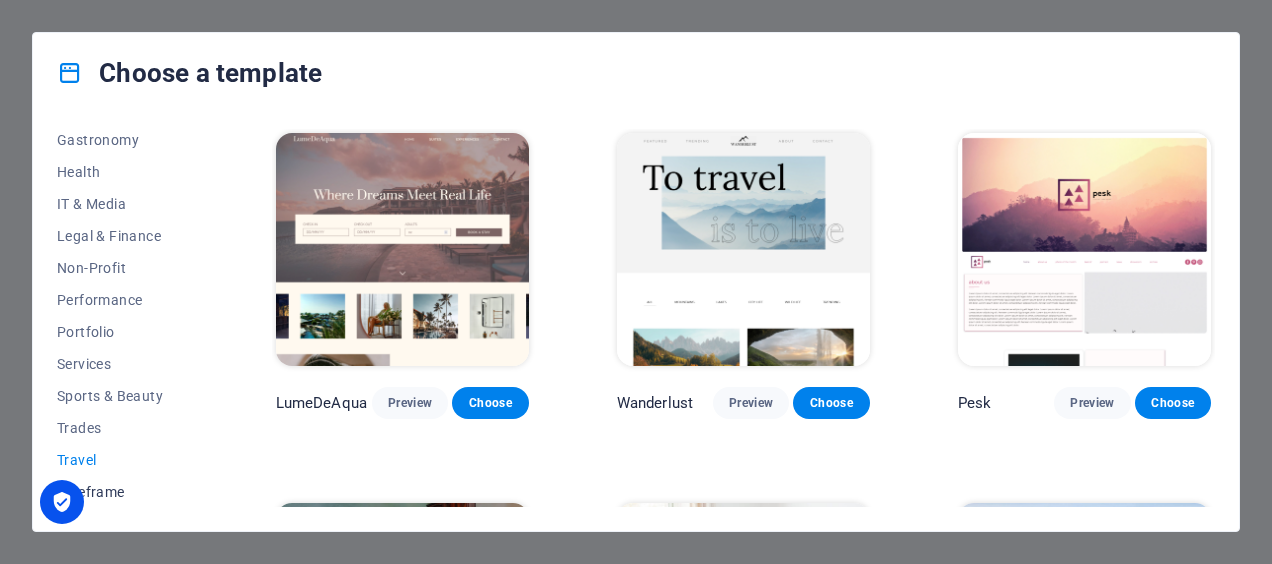 click on "Wireframe" at bounding box center (122, 492) 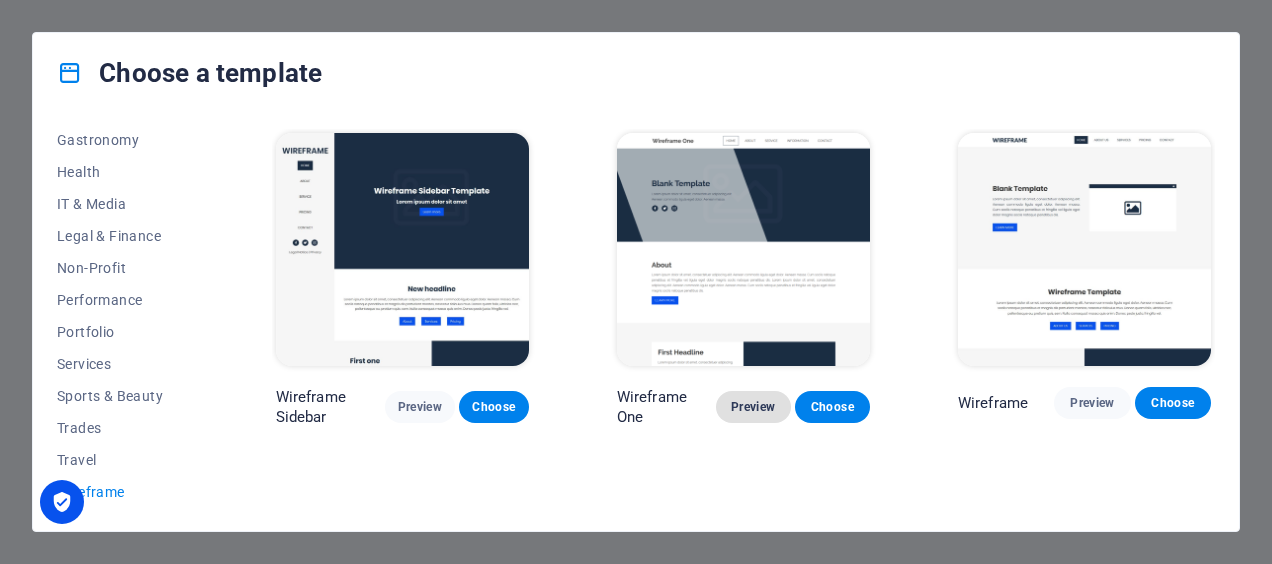 click on "Preview" at bounding box center (753, 407) 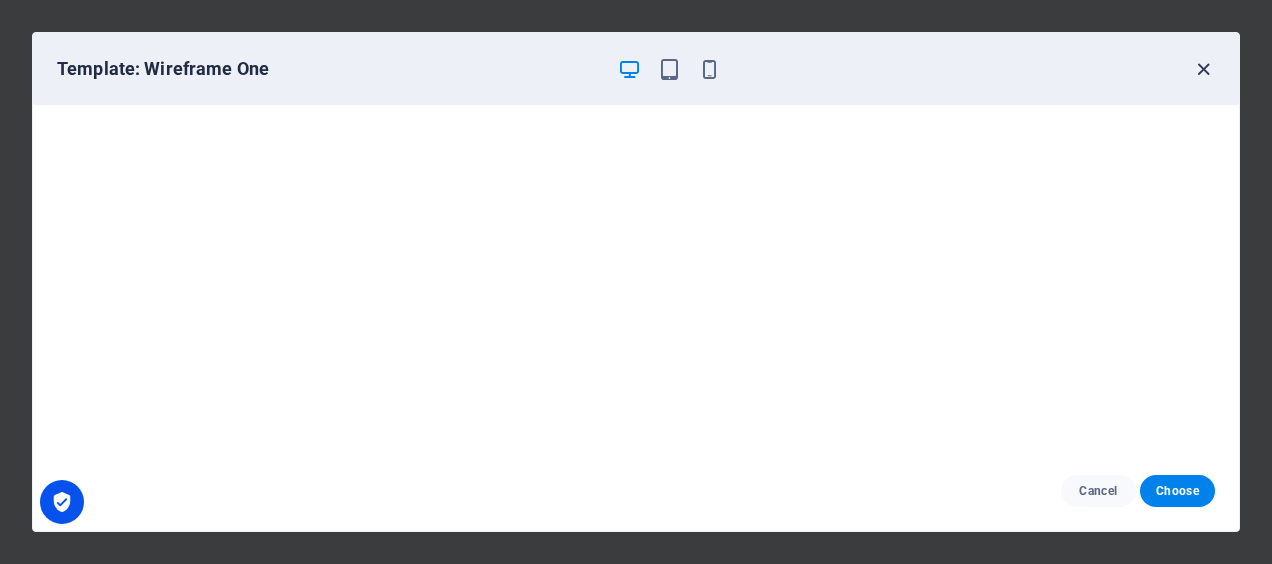 click at bounding box center (1203, 69) 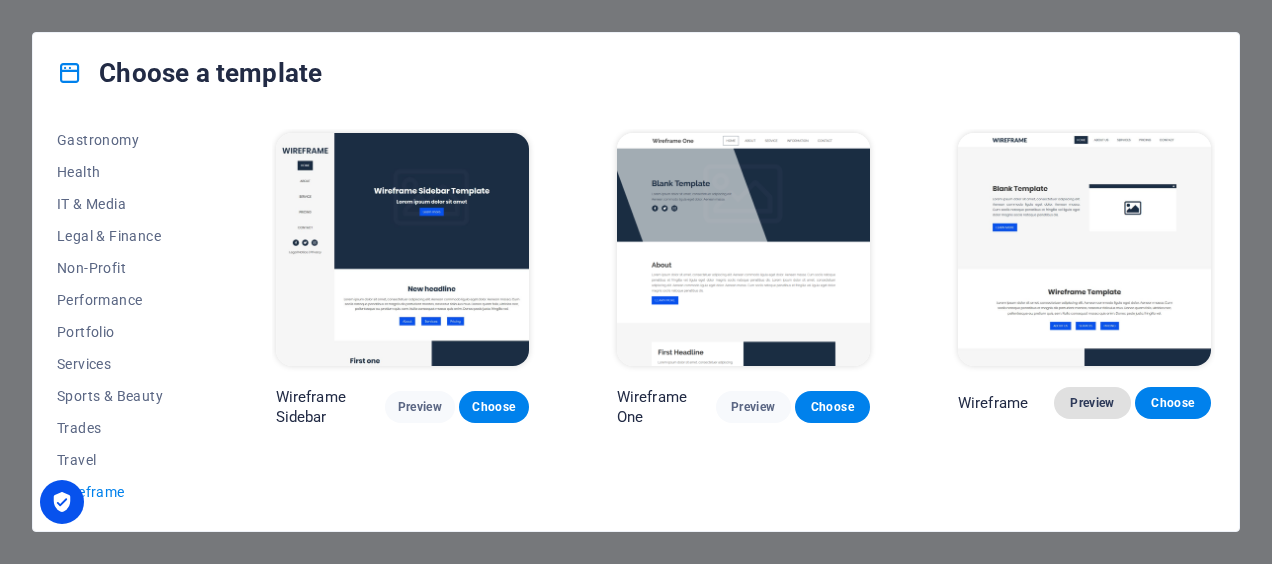 click on "Preview" at bounding box center [1092, 403] 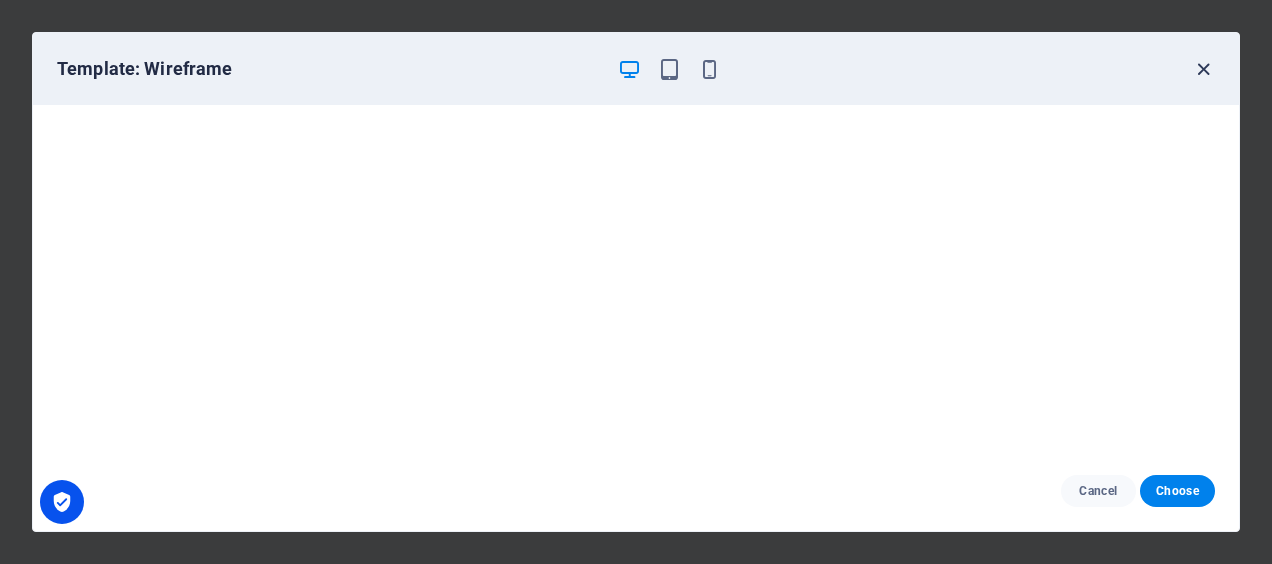 click at bounding box center [1203, 69] 